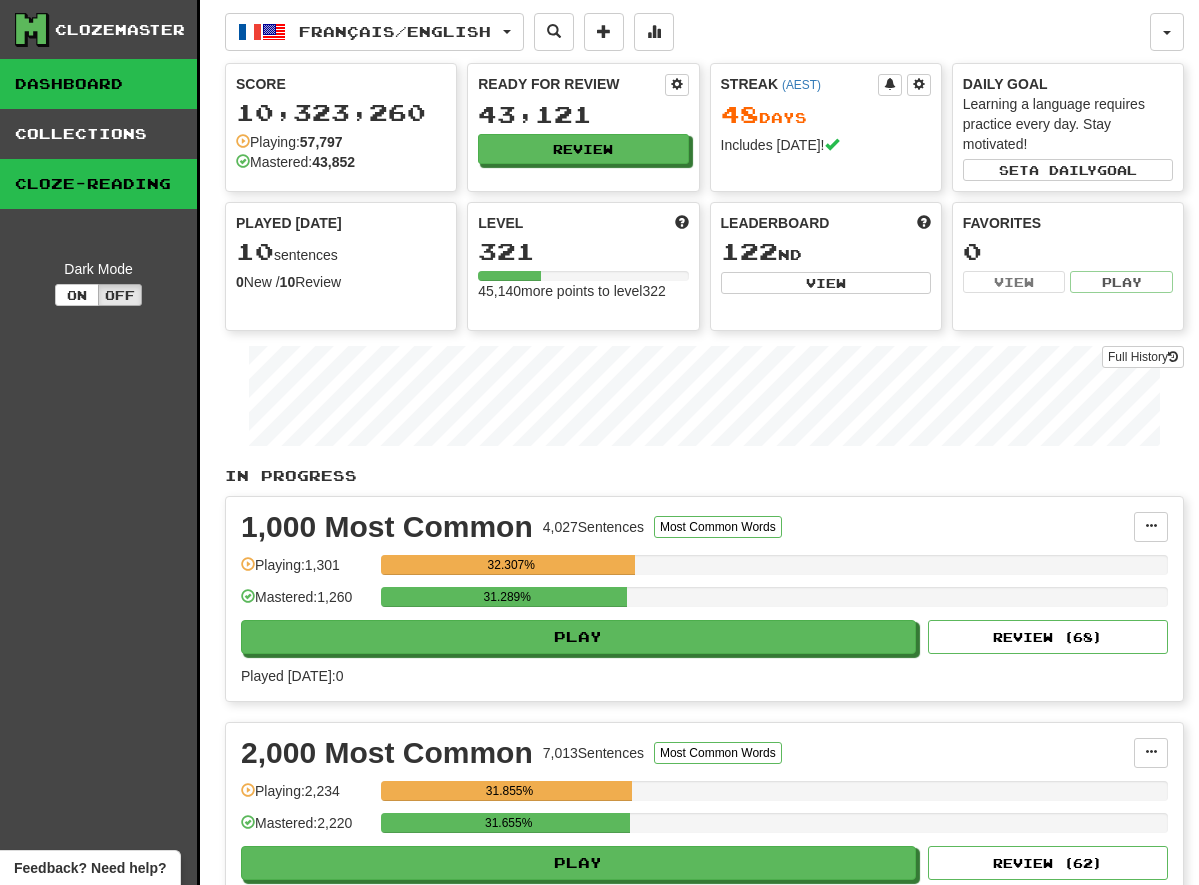 scroll, scrollTop: 0, scrollLeft: 0, axis: both 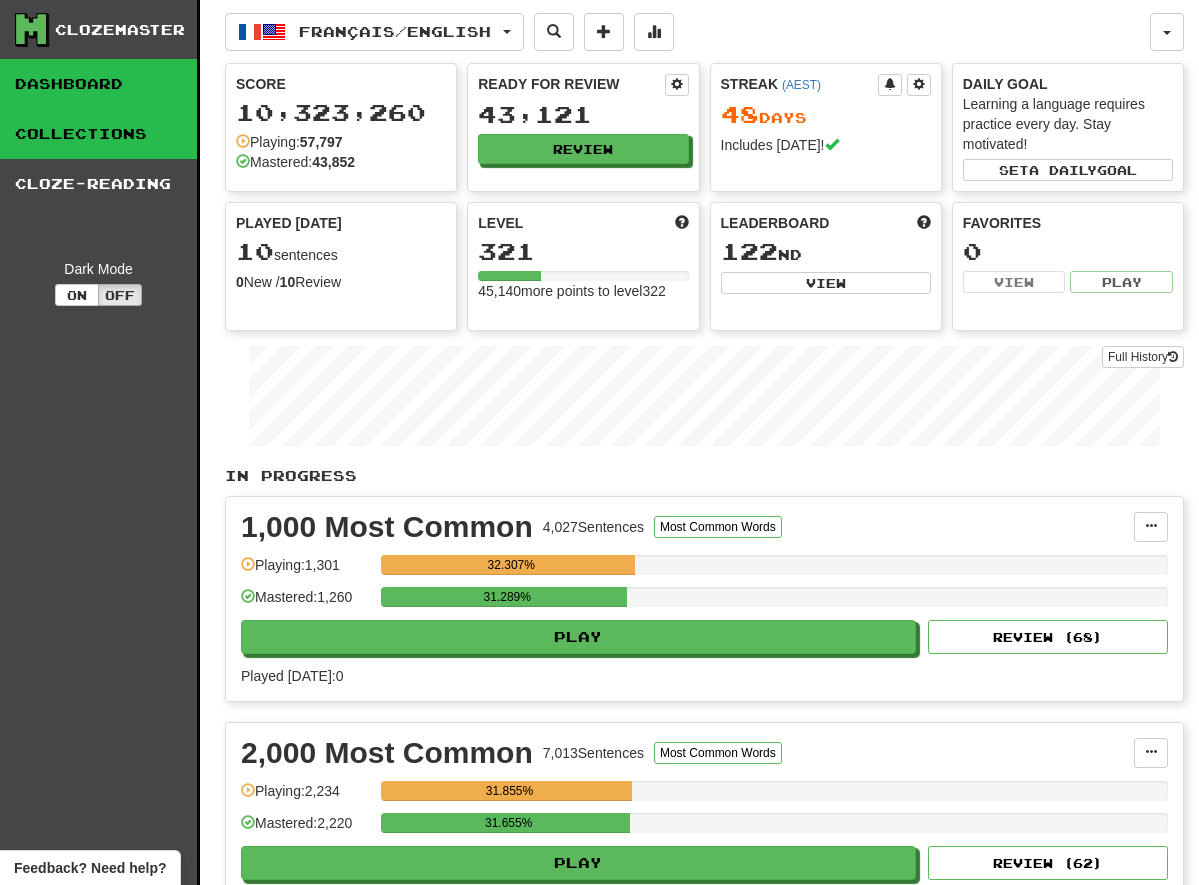 click on "Collections" at bounding box center (98, 134) 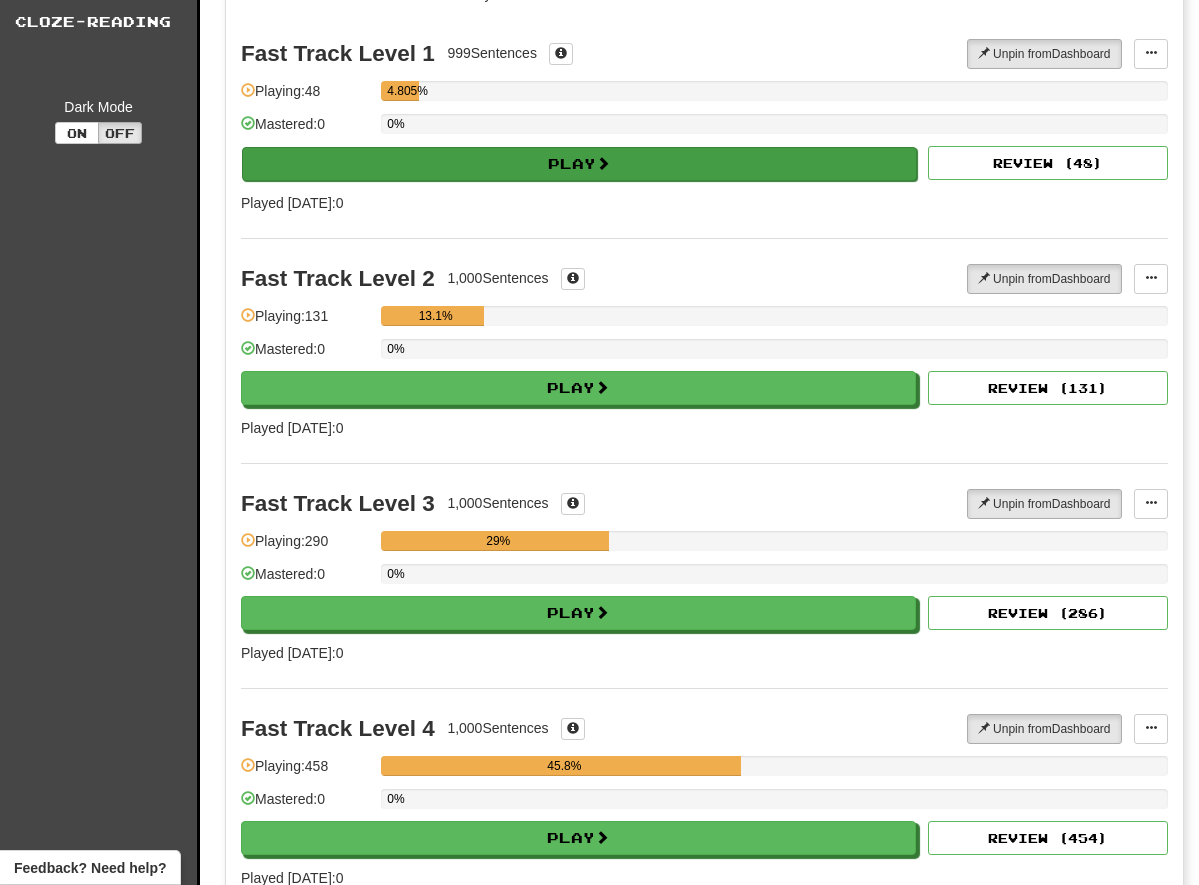 scroll, scrollTop: 204, scrollLeft: 0, axis: vertical 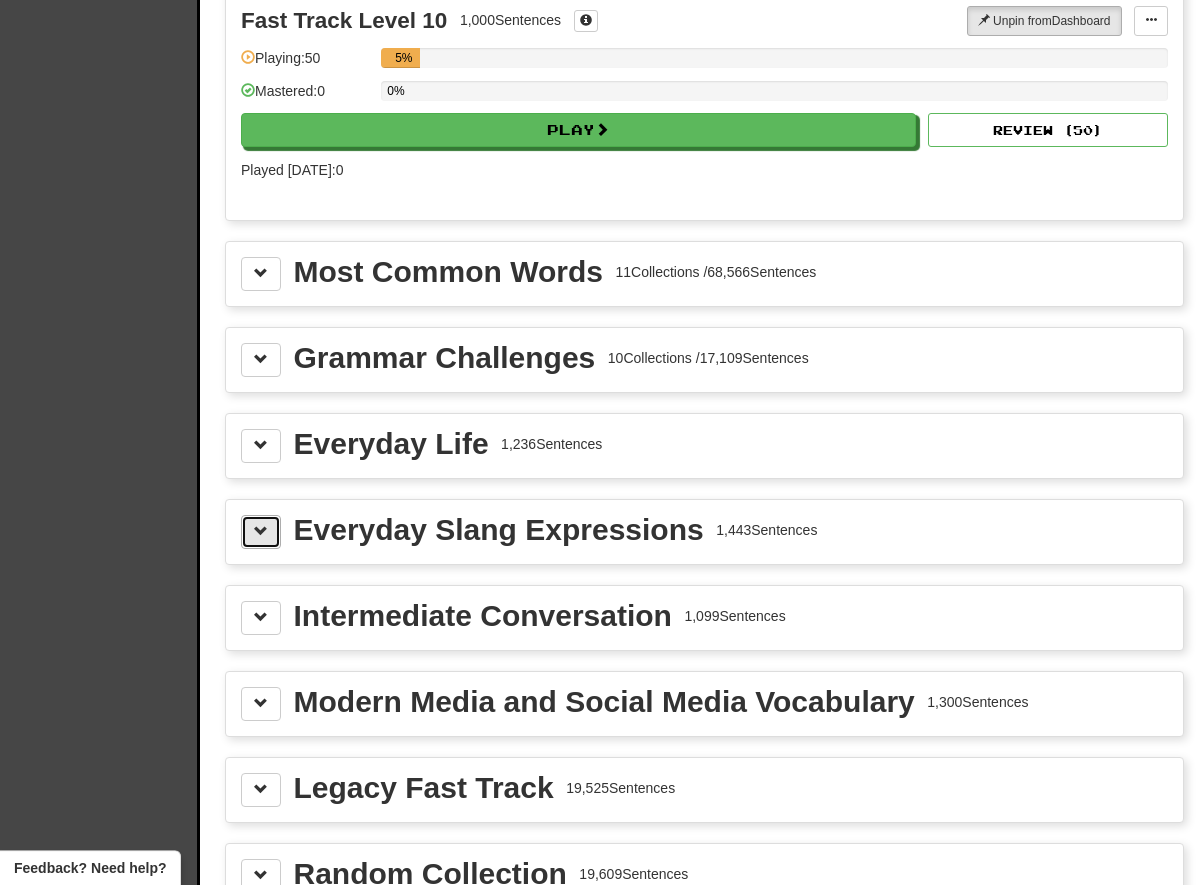 click at bounding box center [261, 532] 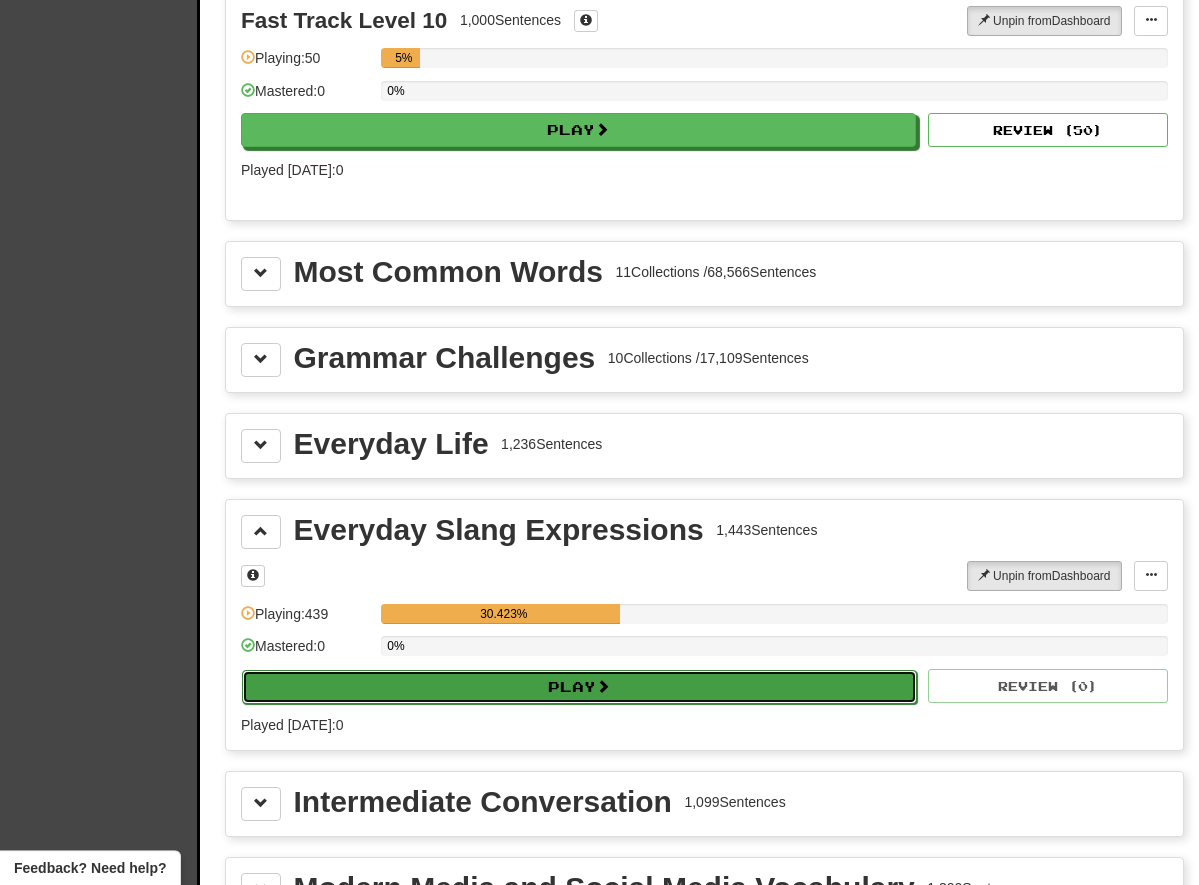click on "Play" at bounding box center [579, 687] 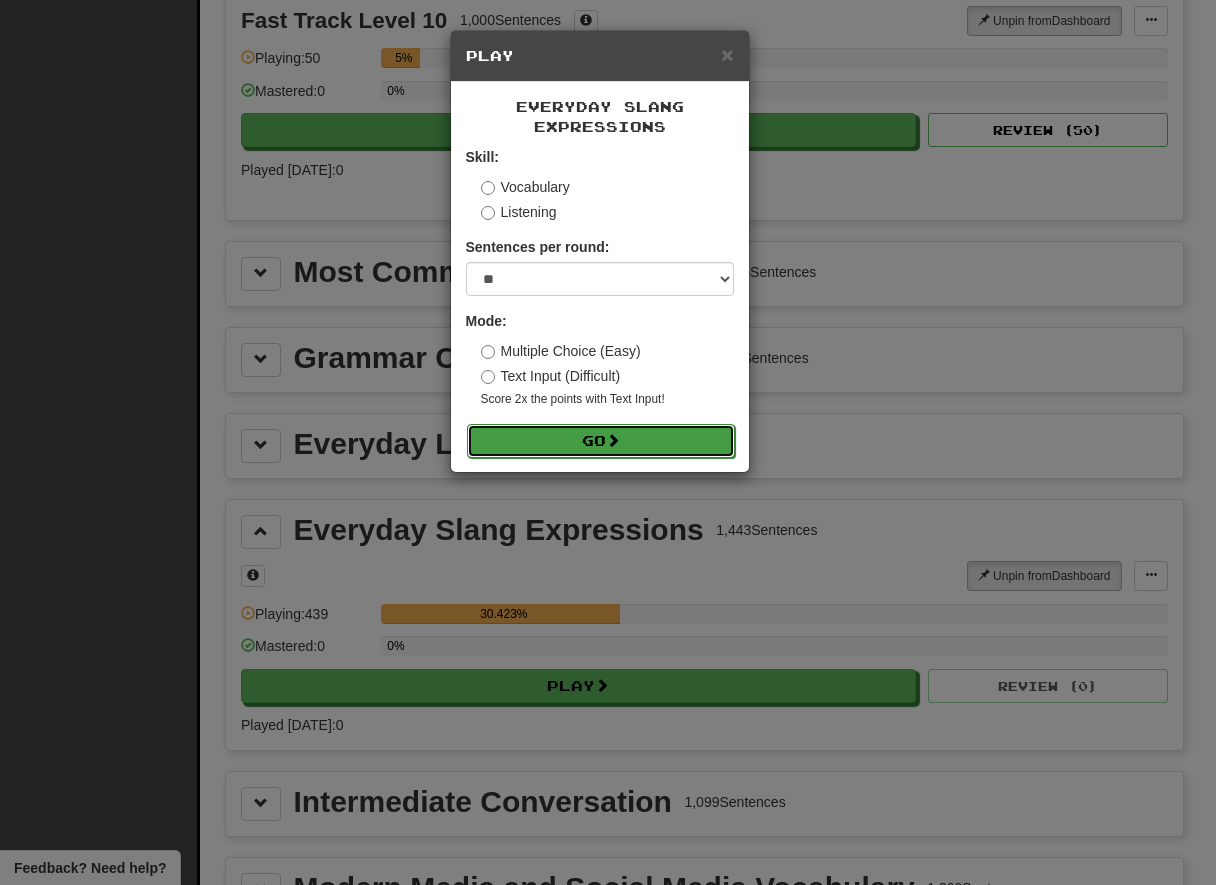 click on "Go" at bounding box center (601, 441) 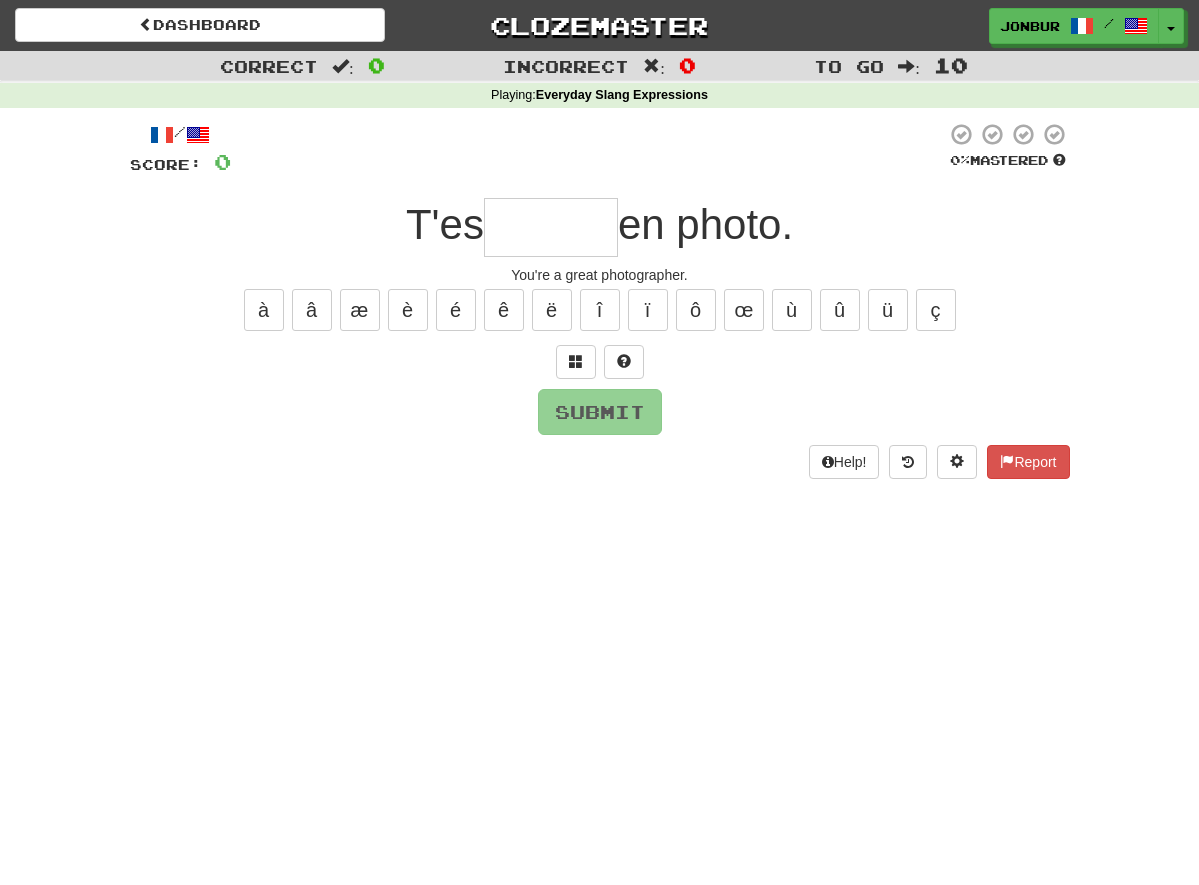 scroll, scrollTop: 0, scrollLeft: 0, axis: both 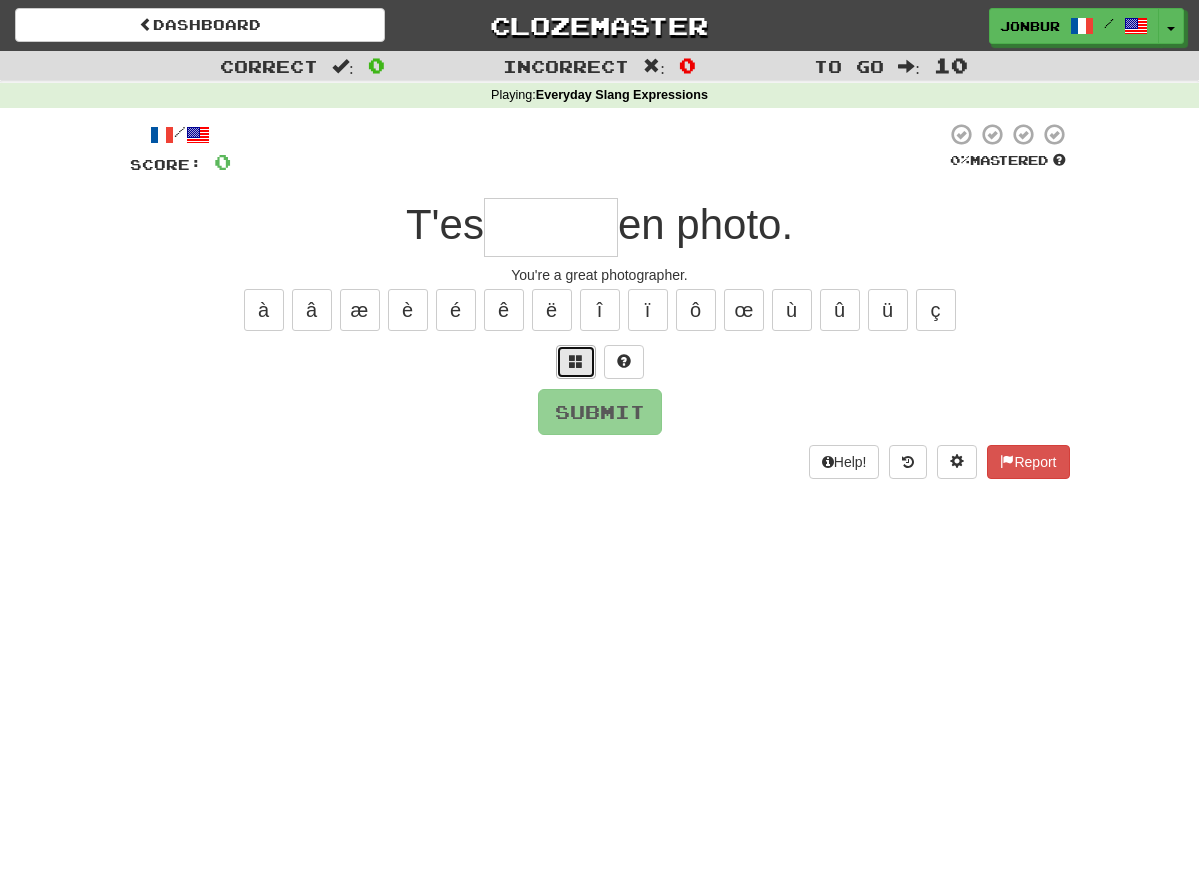 click at bounding box center [576, 361] 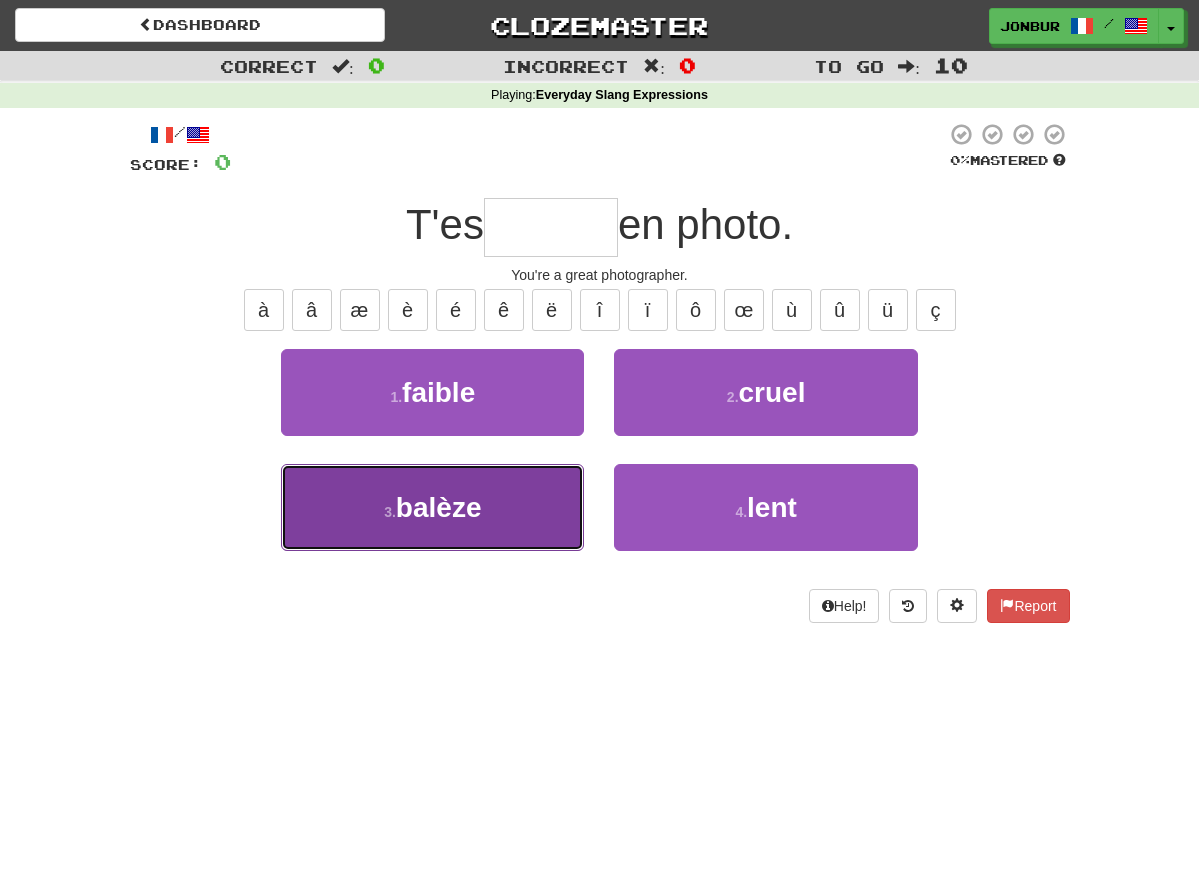 click on "balèze" at bounding box center [439, 507] 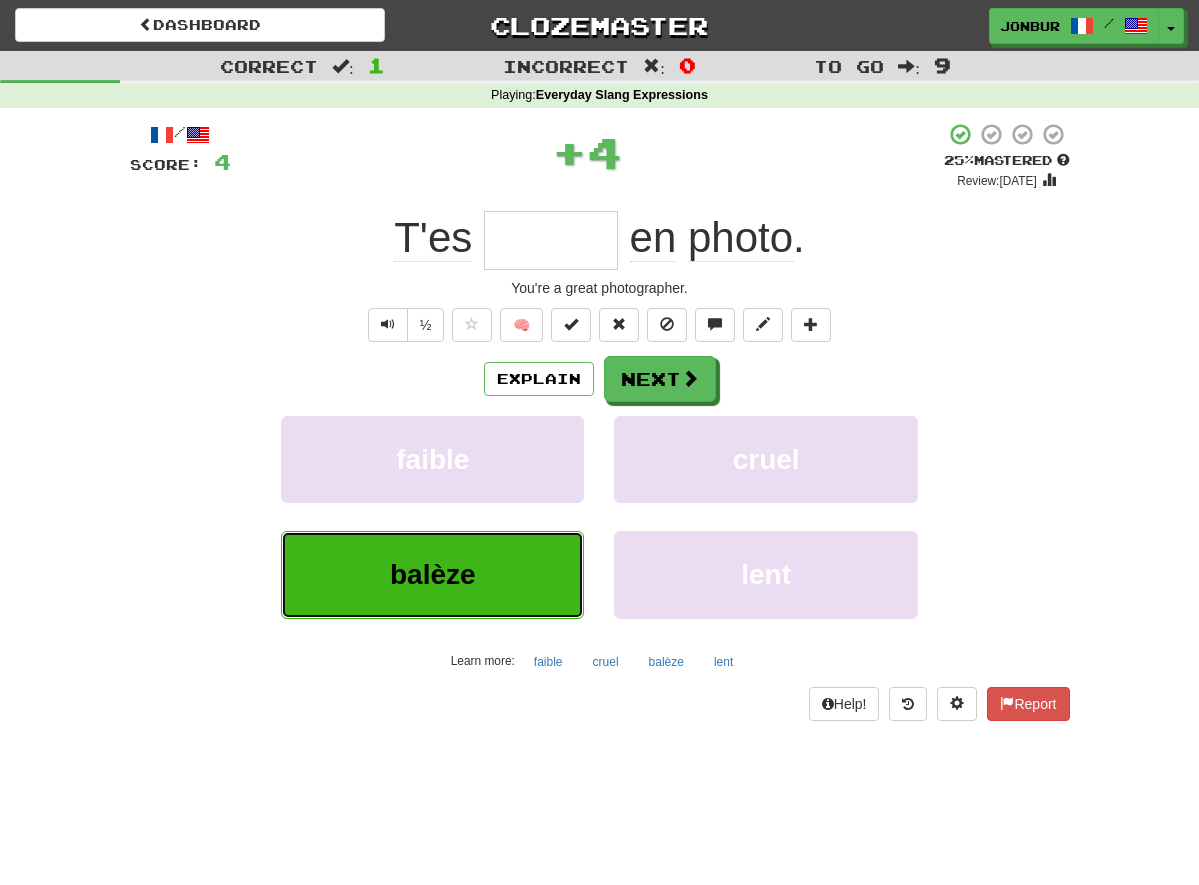 type on "******" 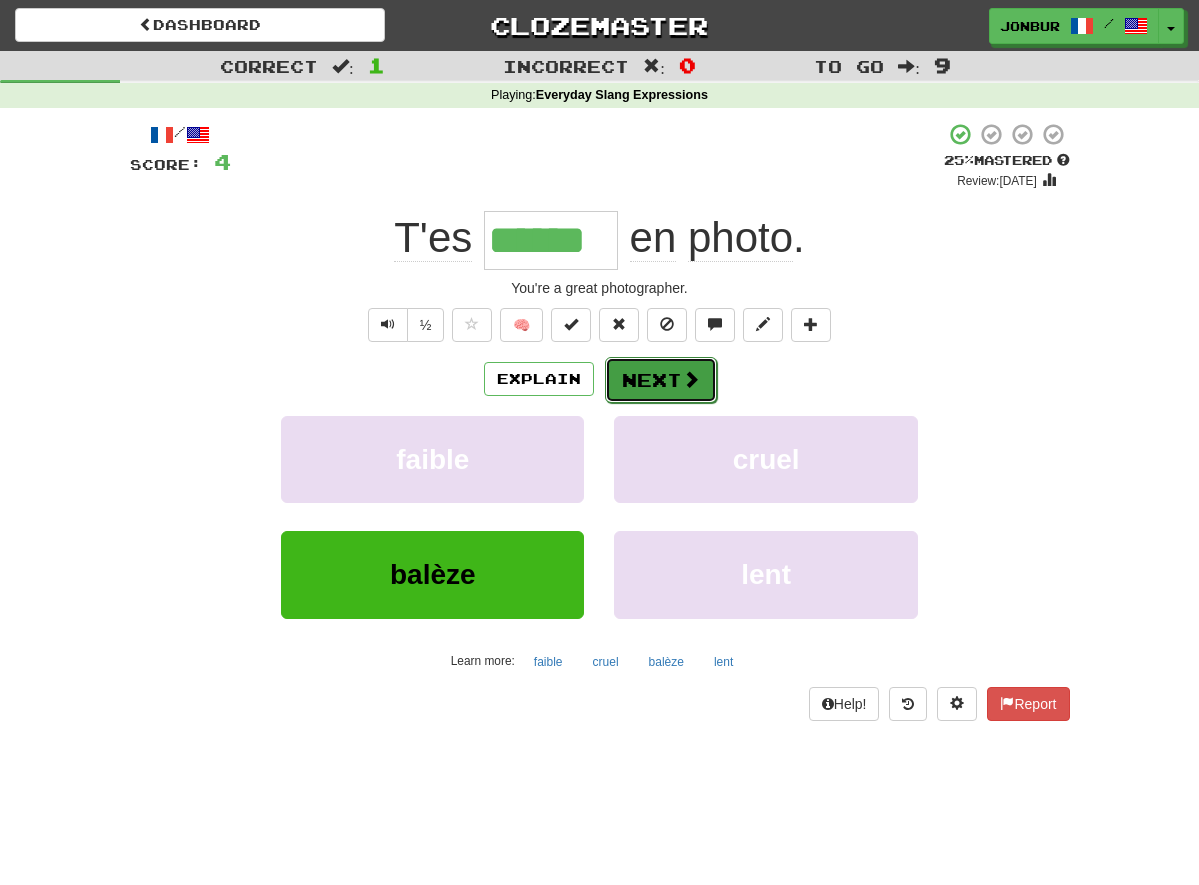 click on "Next" at bounding box center [661, 380] 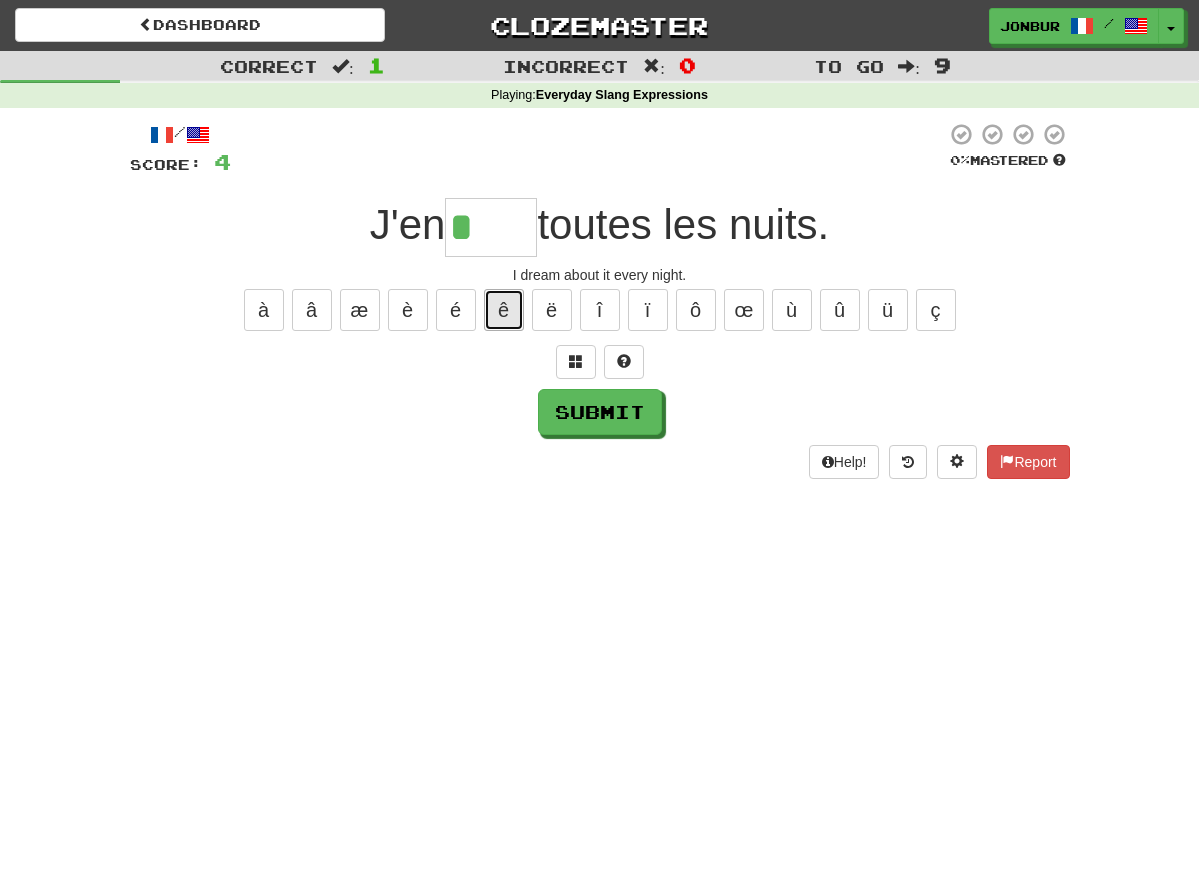 click on "ê" at bounding box center (504, 310) 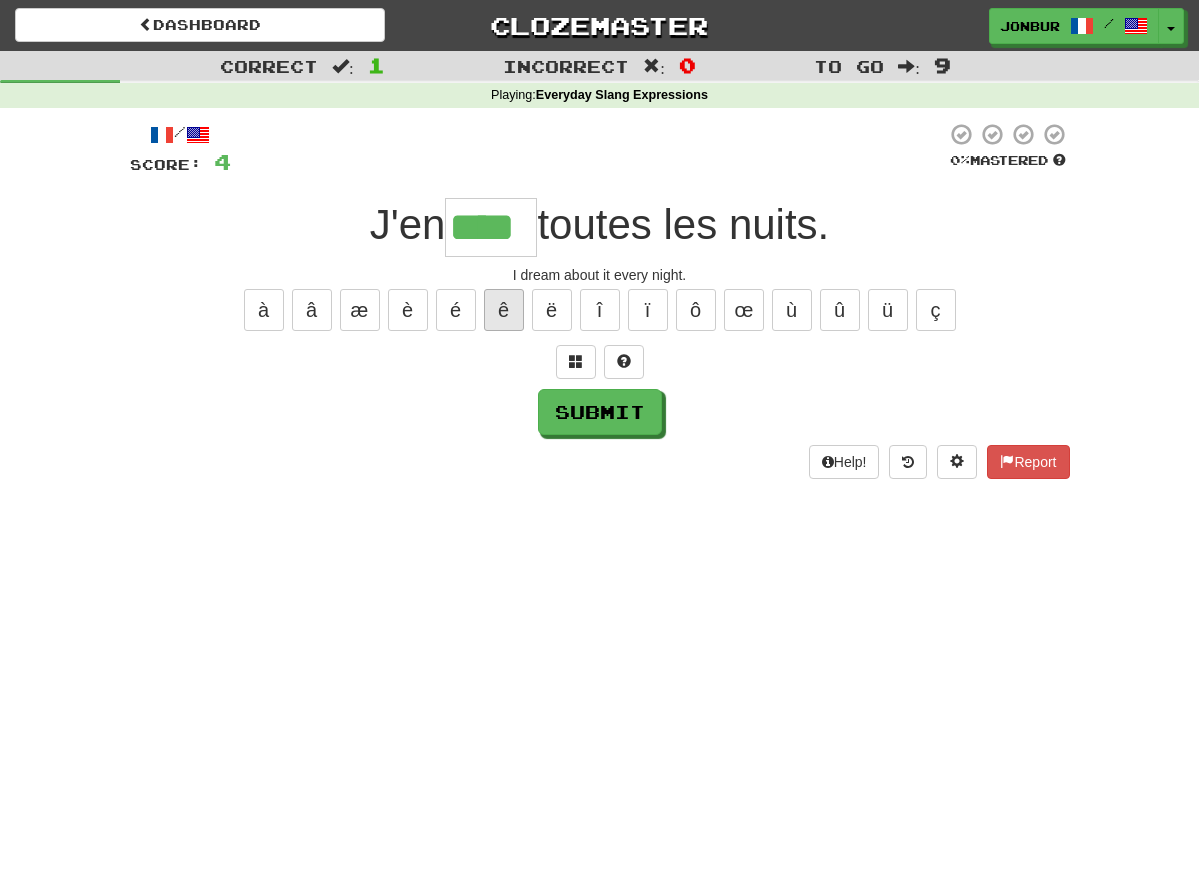 type on "****" 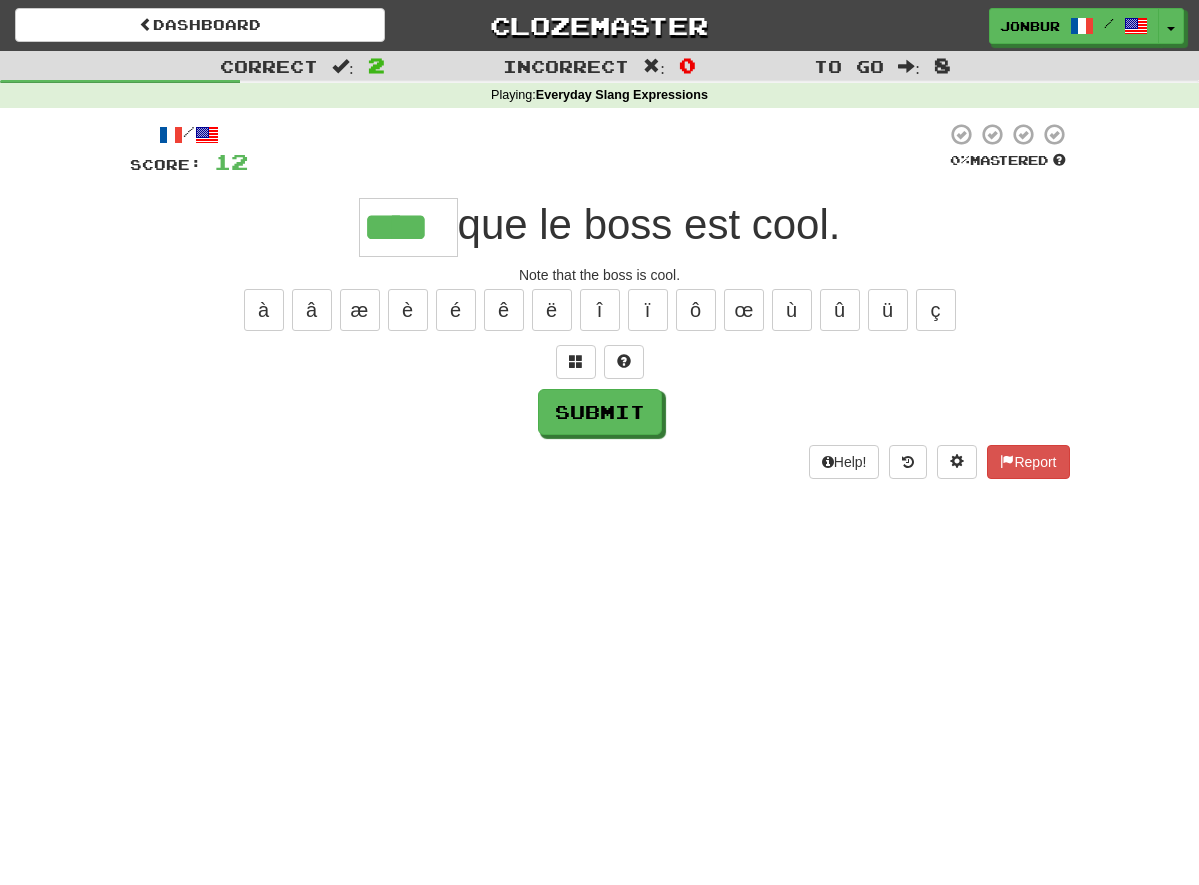 type on "****" 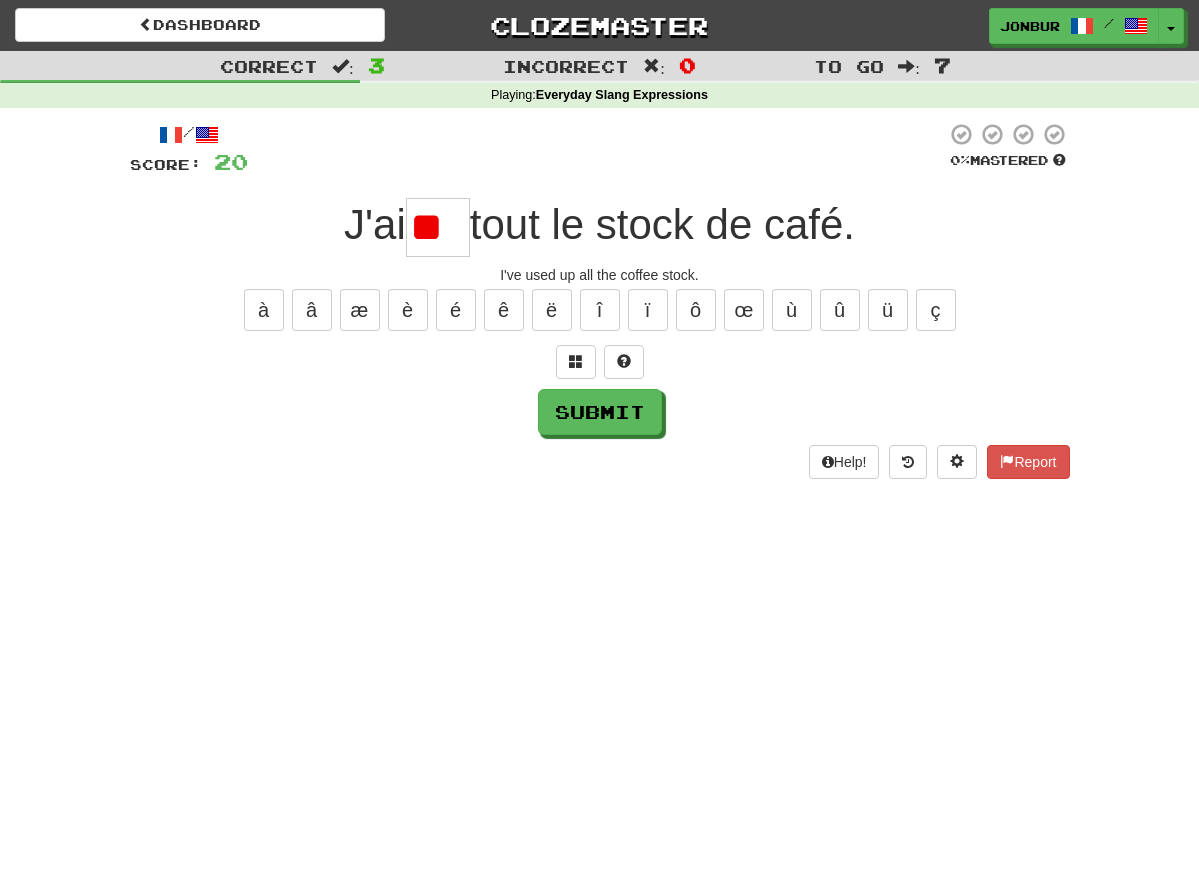 type on "*" 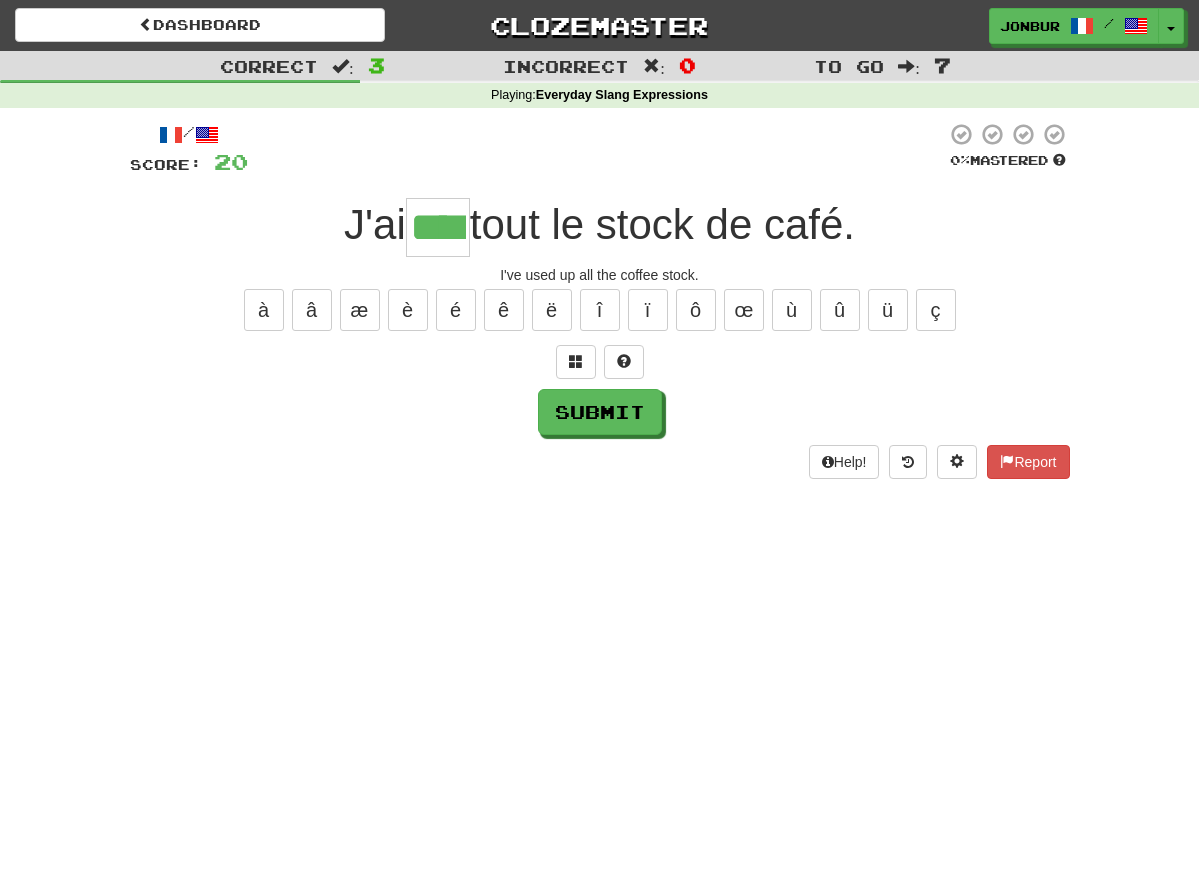 type on "****" 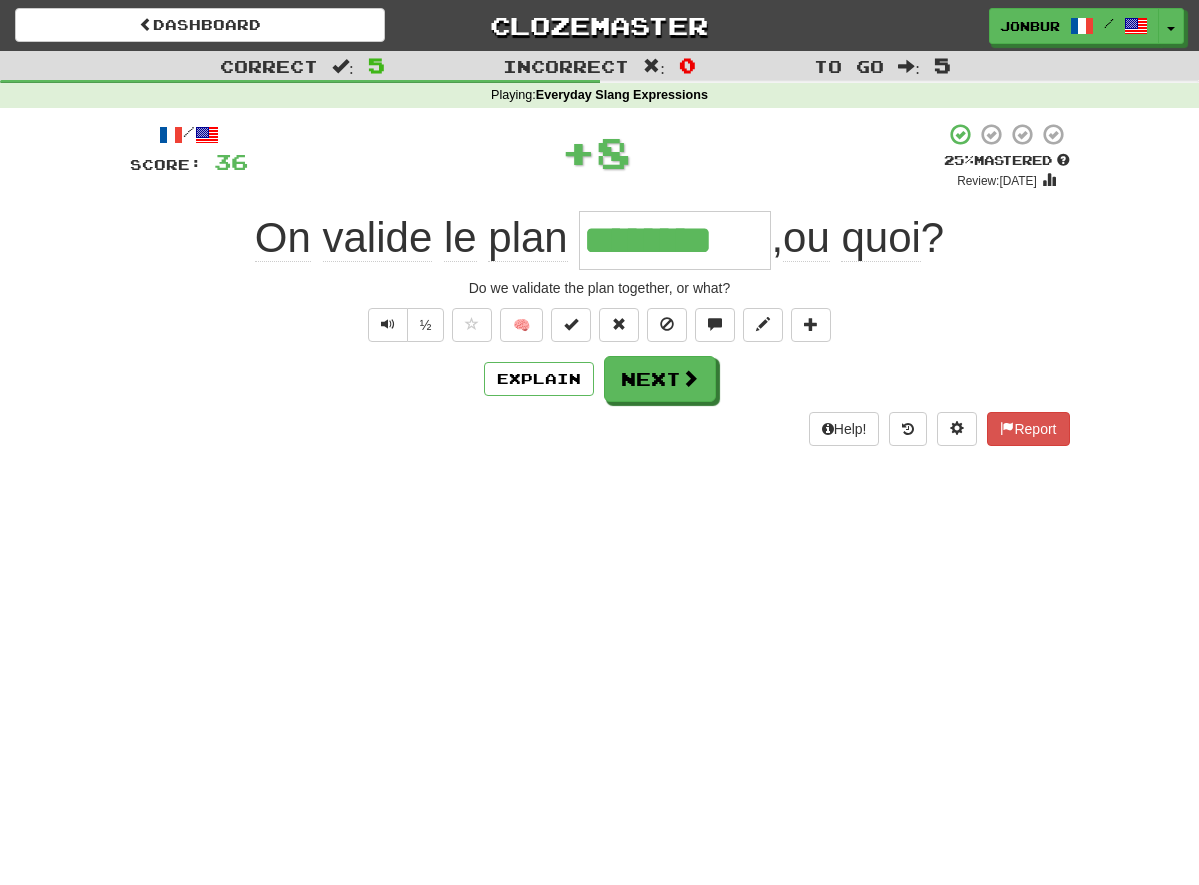 type on "********" 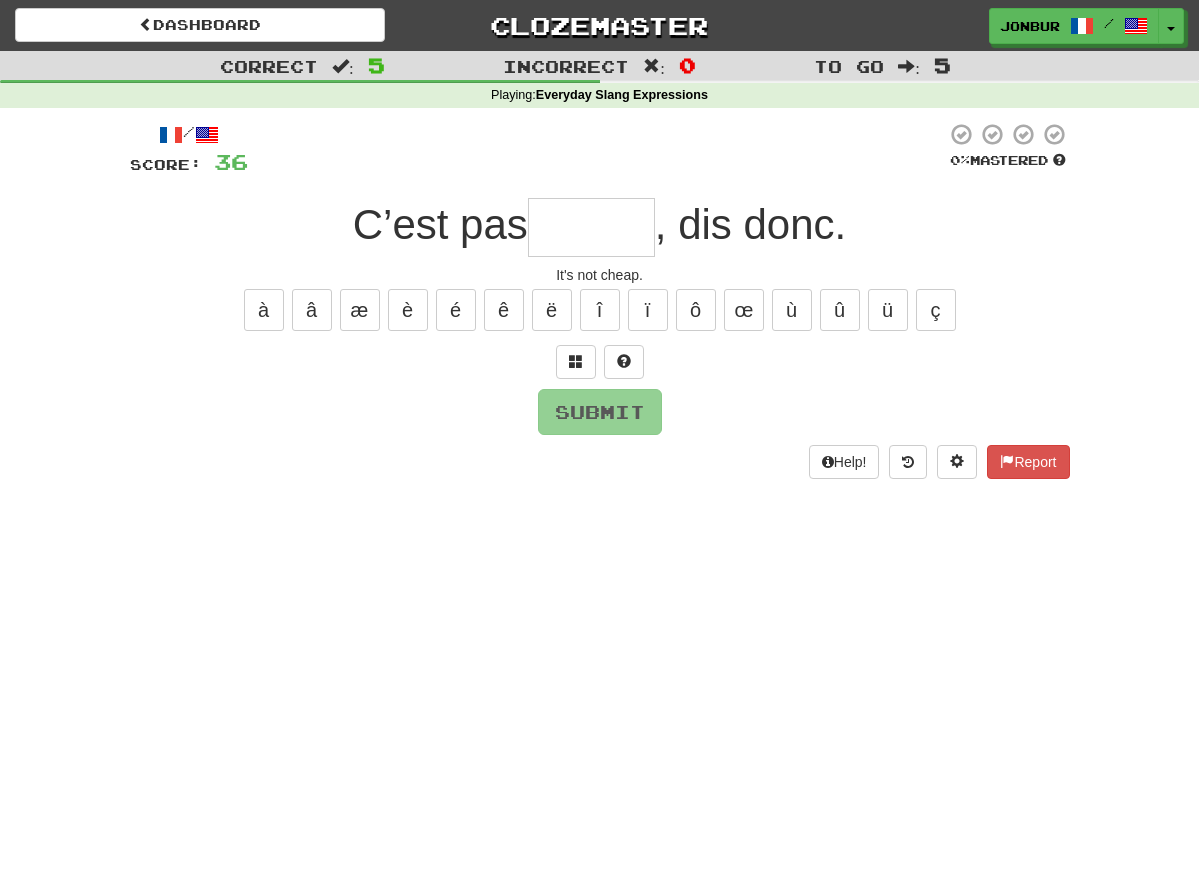 type on "*" 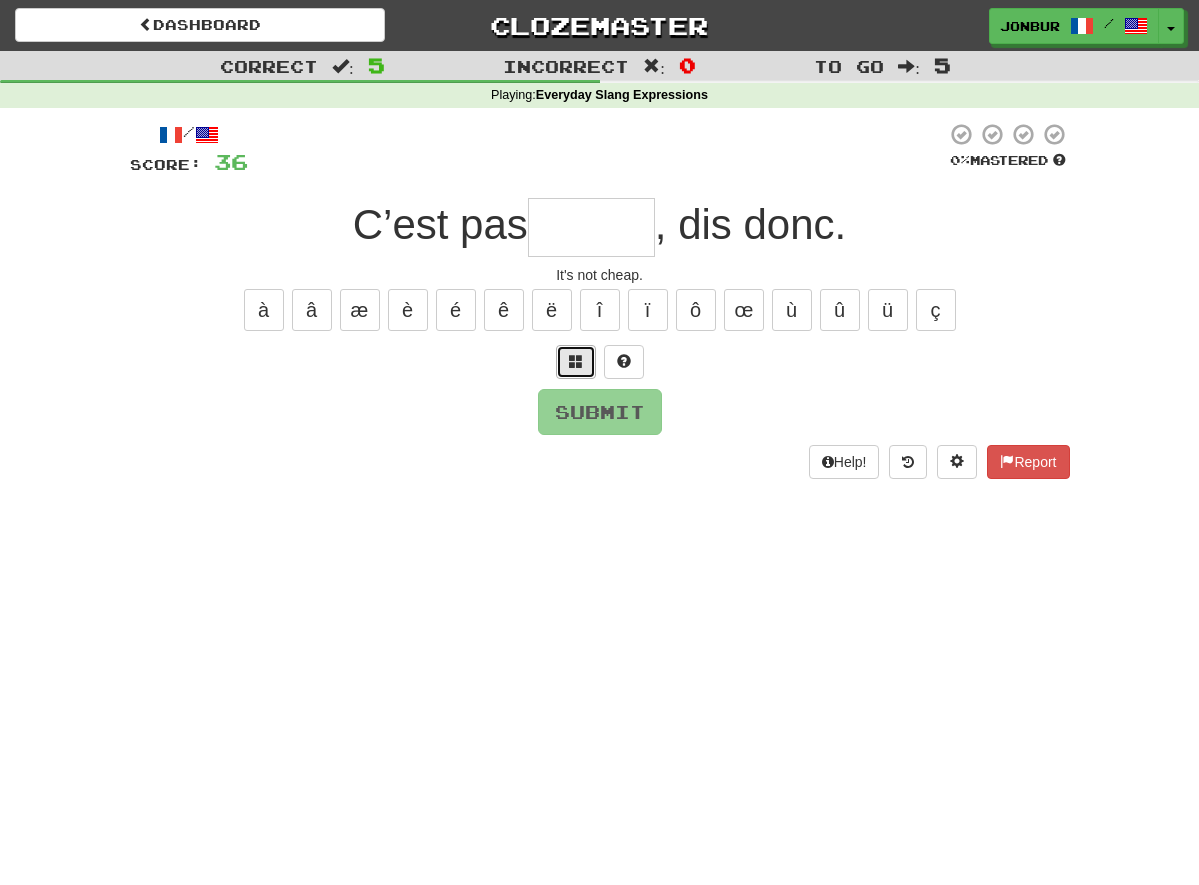 click at bounding box center (576, 362) 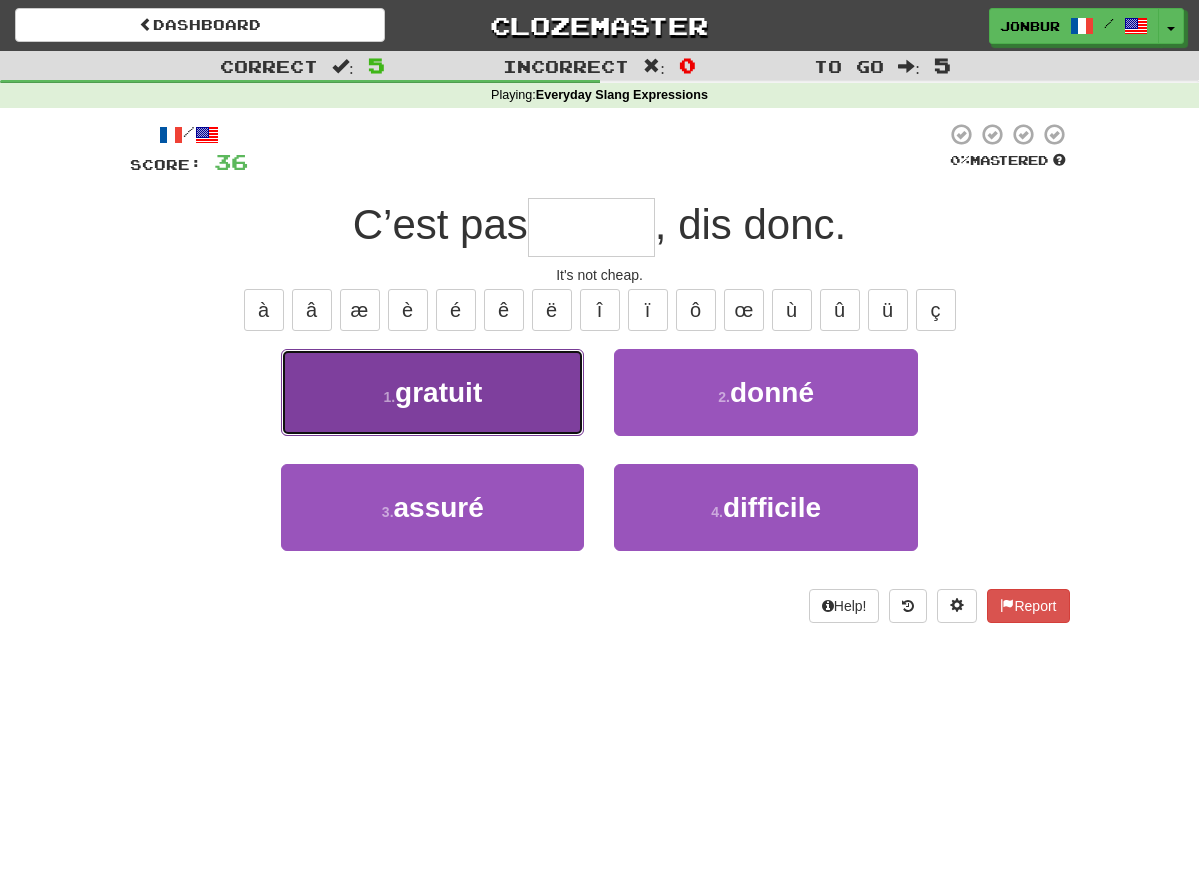 click on "1 .  gratuit" at bounding box center (432, 392) 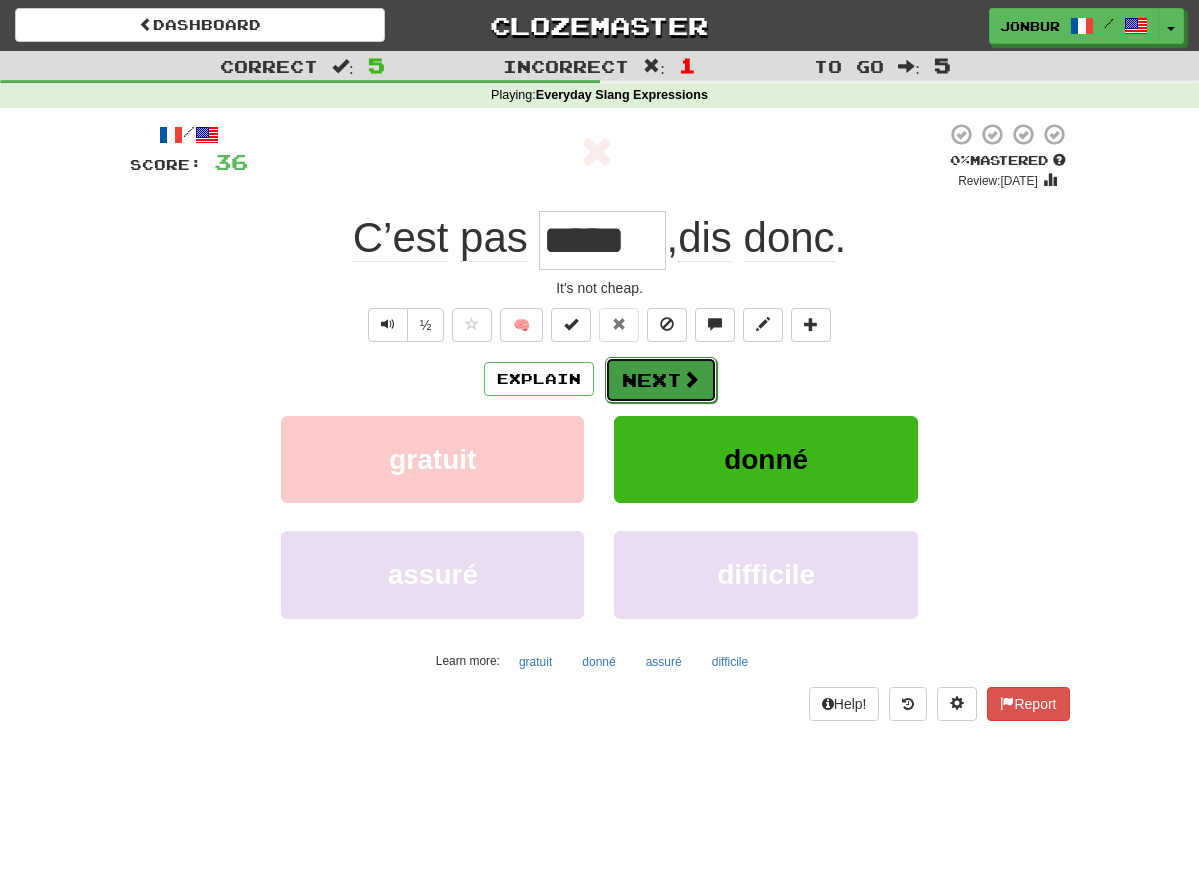 click on "Next" at bounding box center [661, 380] 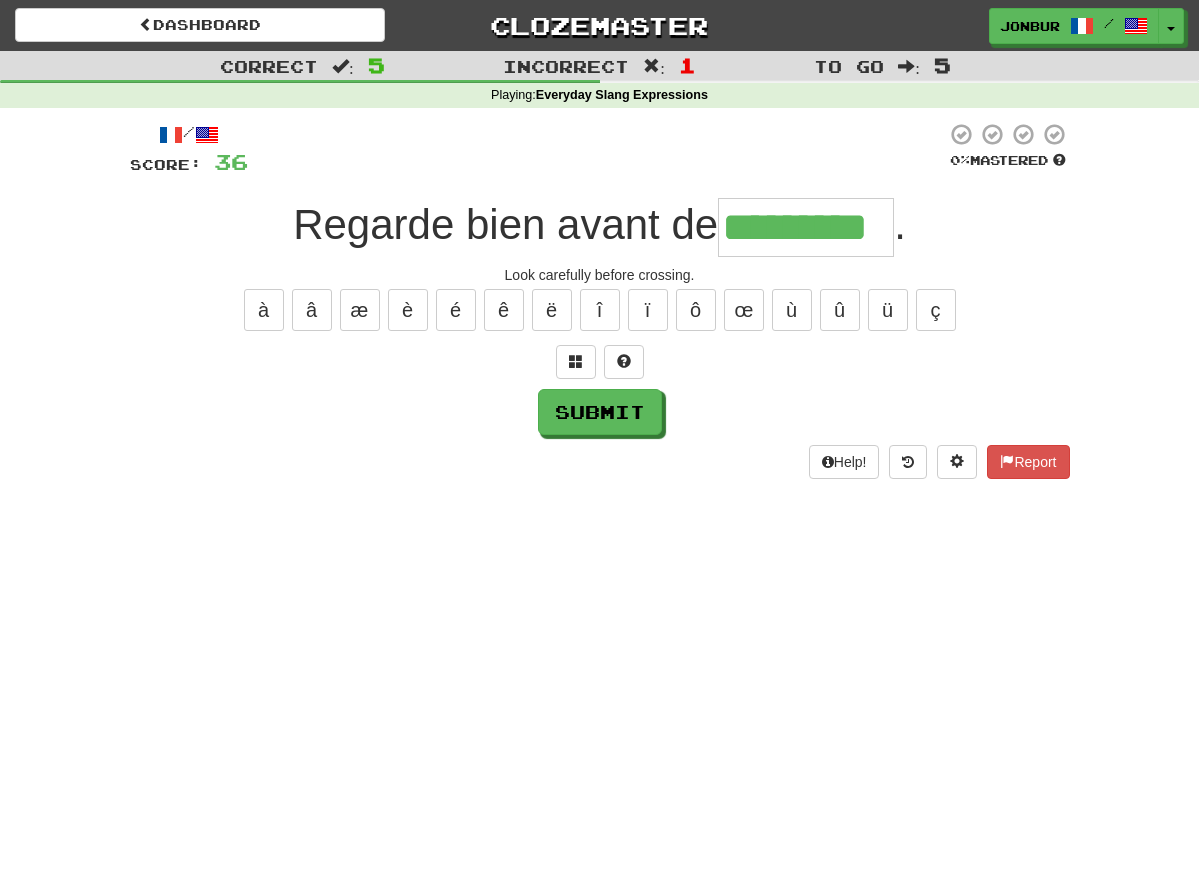 type on "*********" 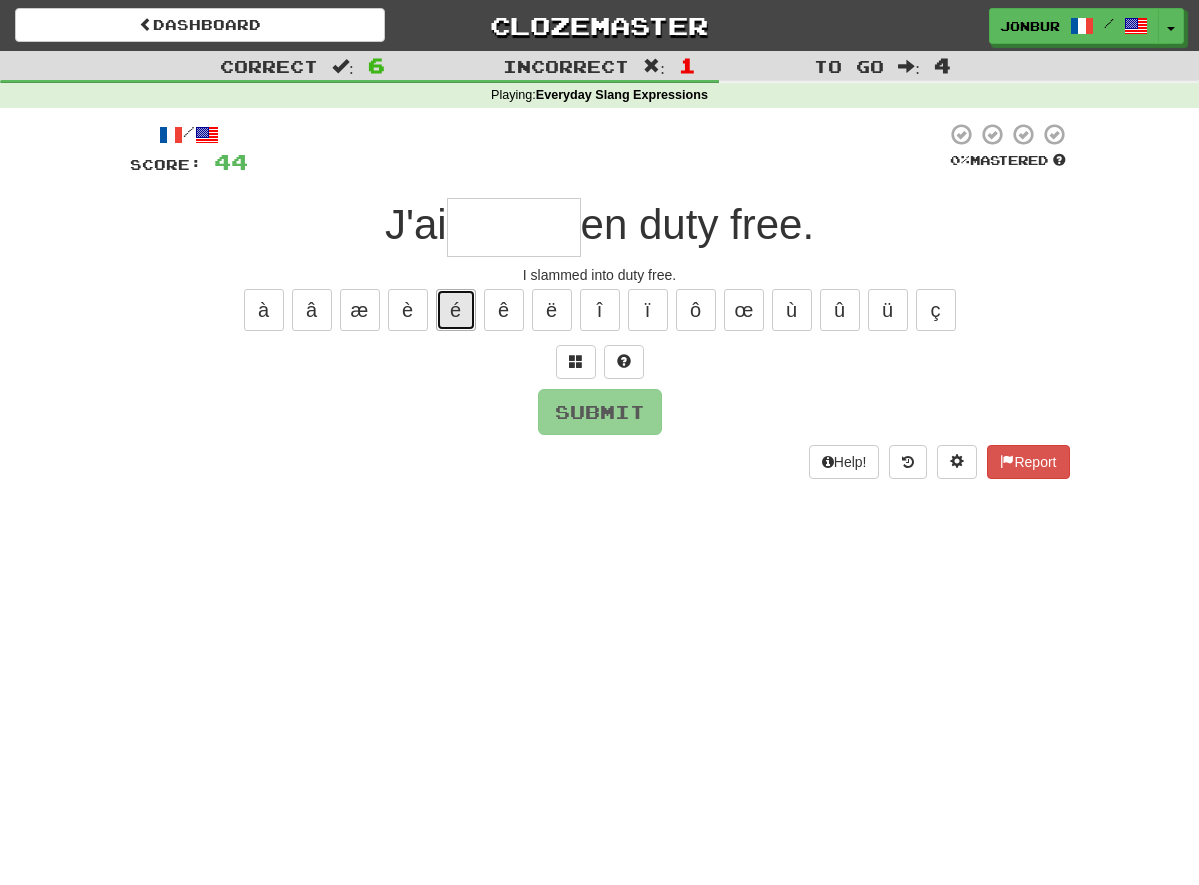 click on "é" at bounding box center [456, 310] 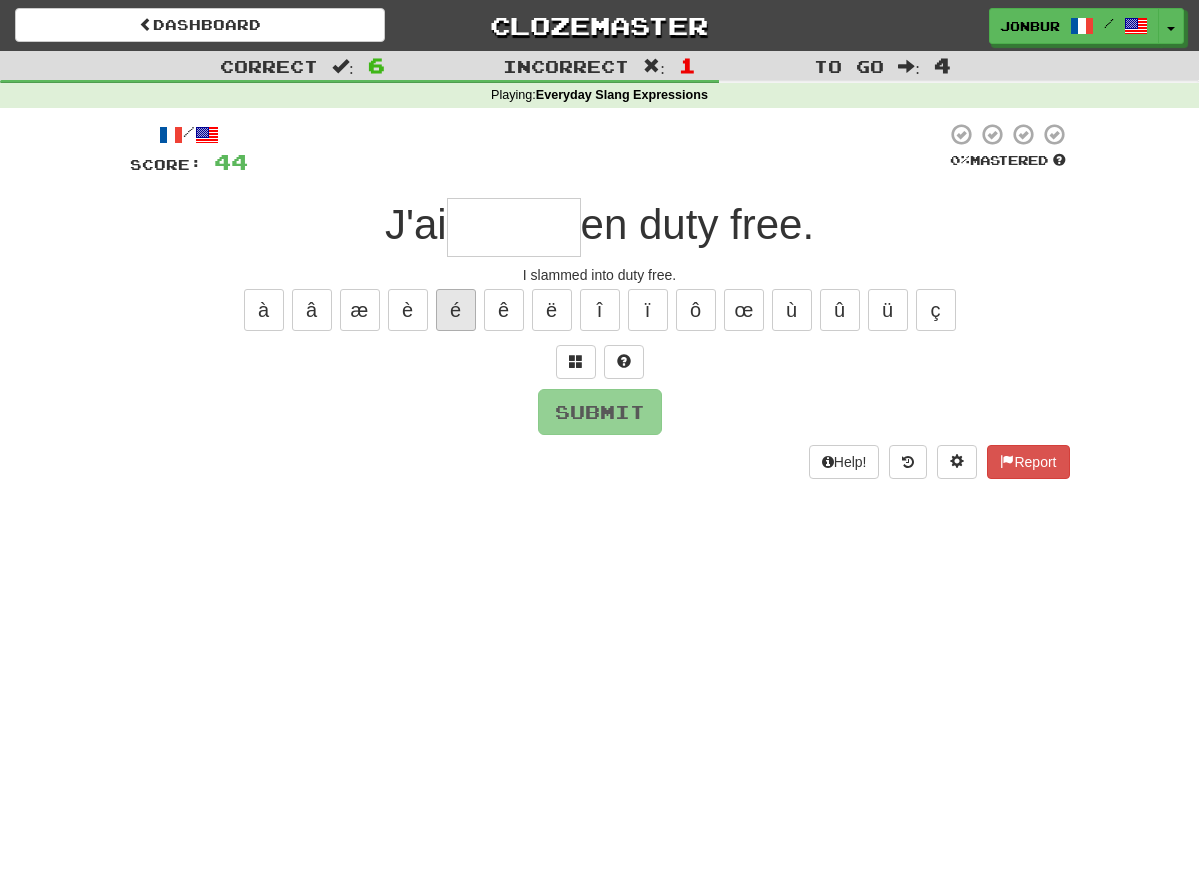 type on "*" 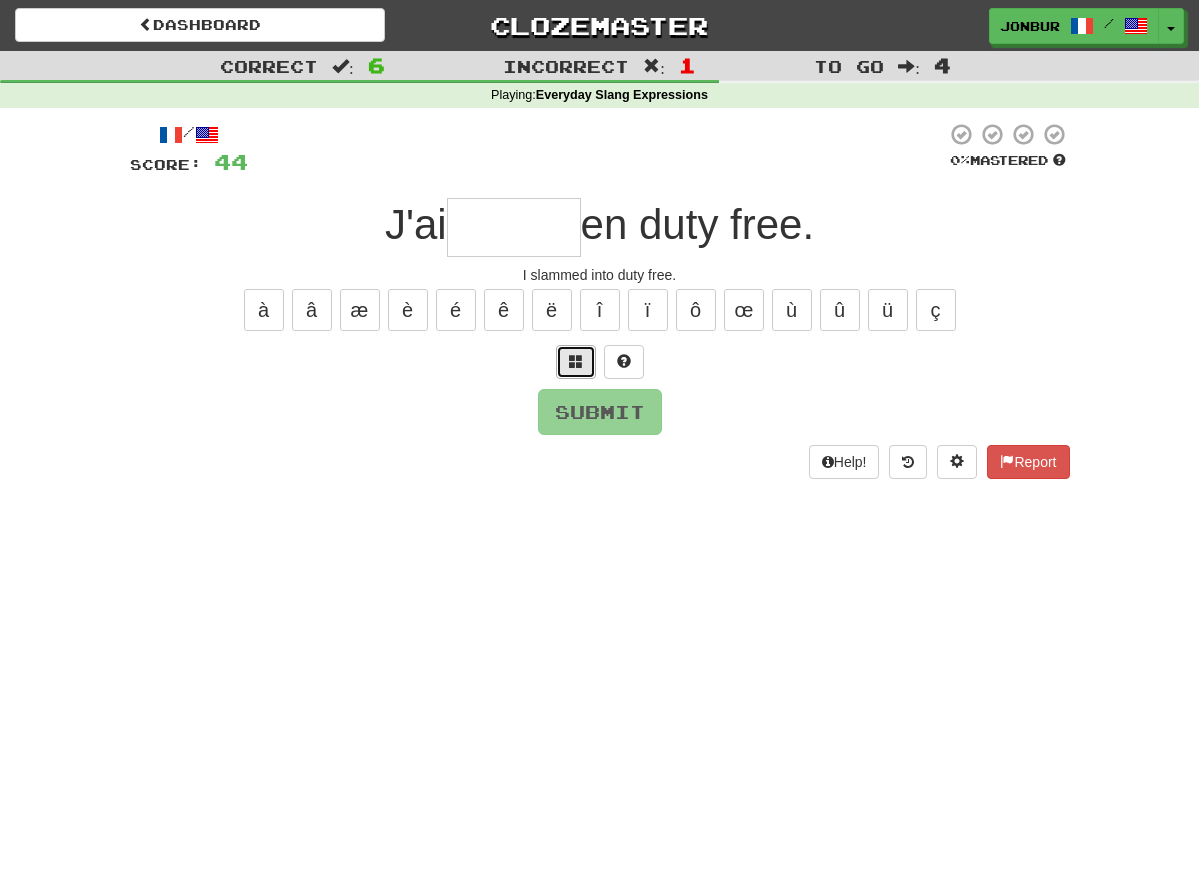 click at bounding box center (576, 362) 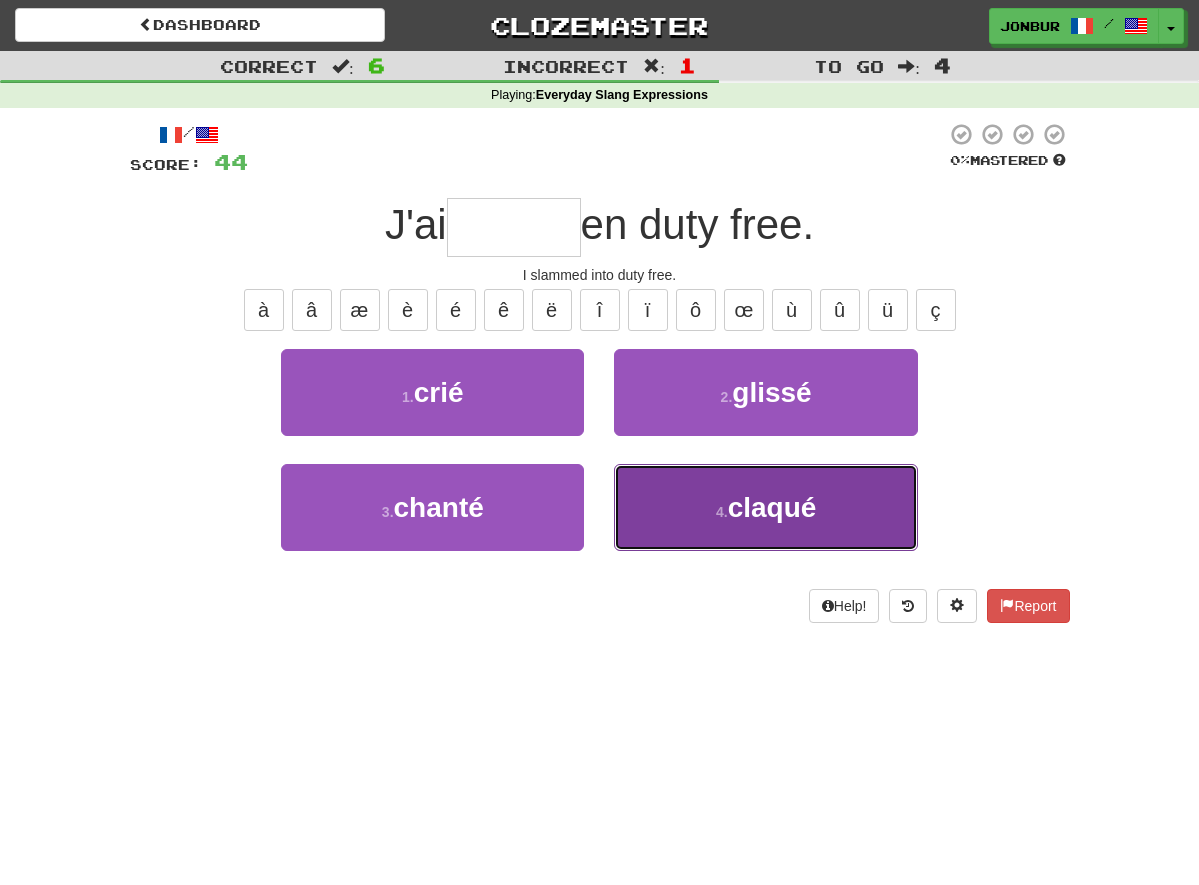 click on "4 .  claqué" at bounding box center (765, 507) 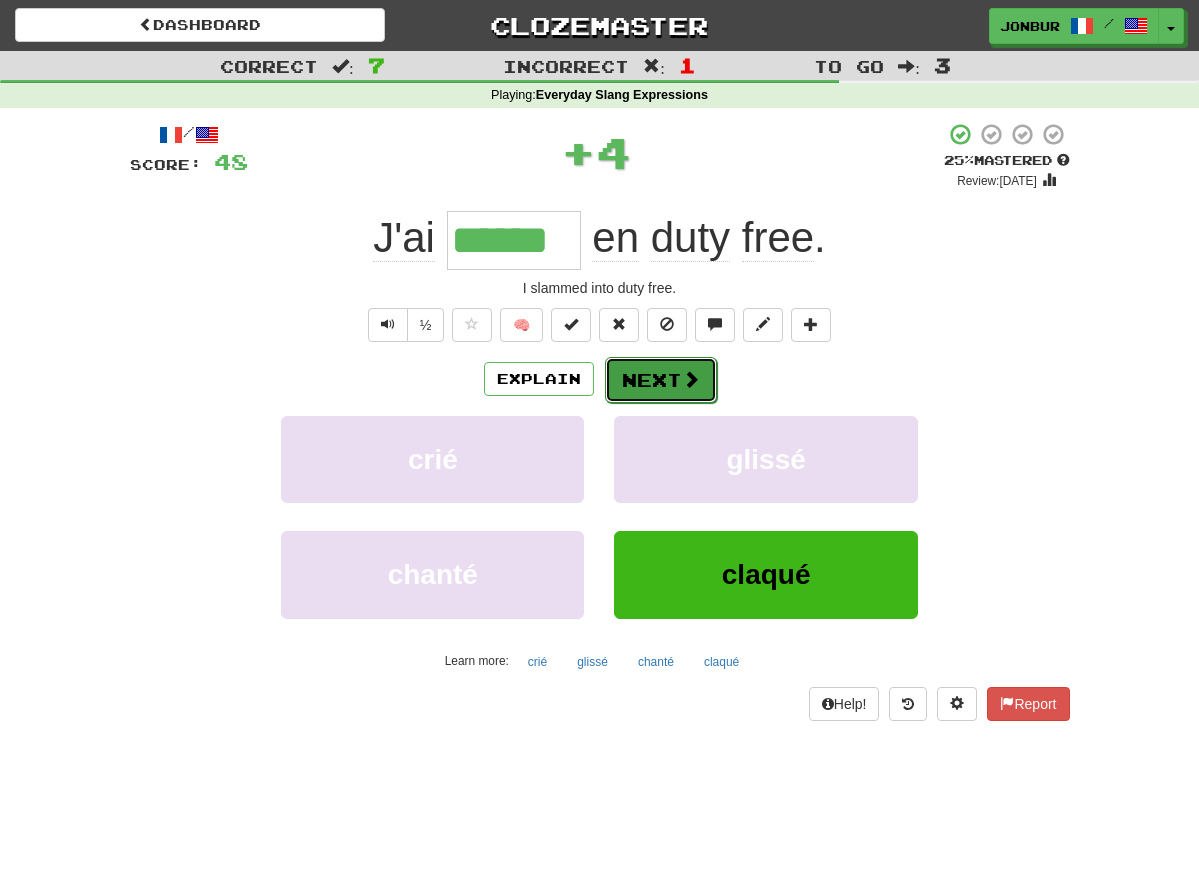 click on "Next" at bounding box center (661, 380) 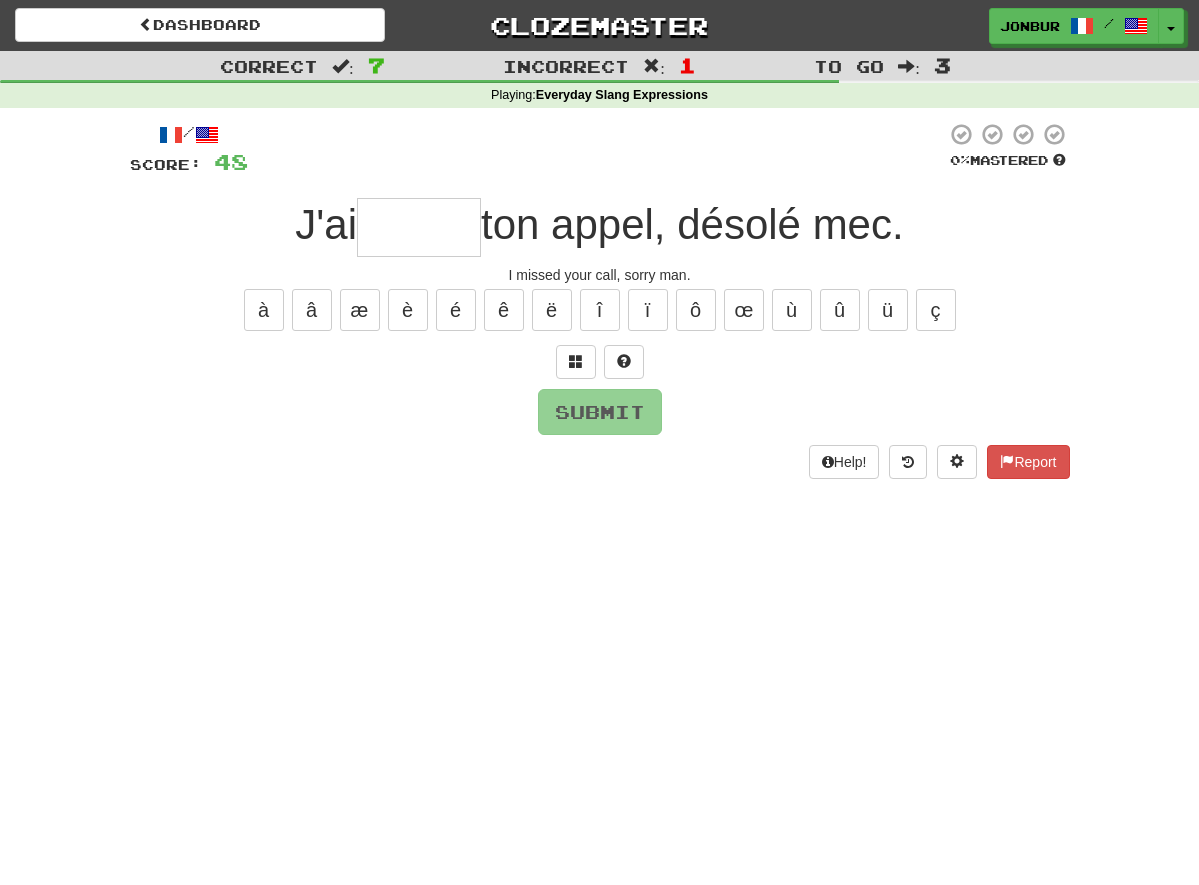 type on "*" 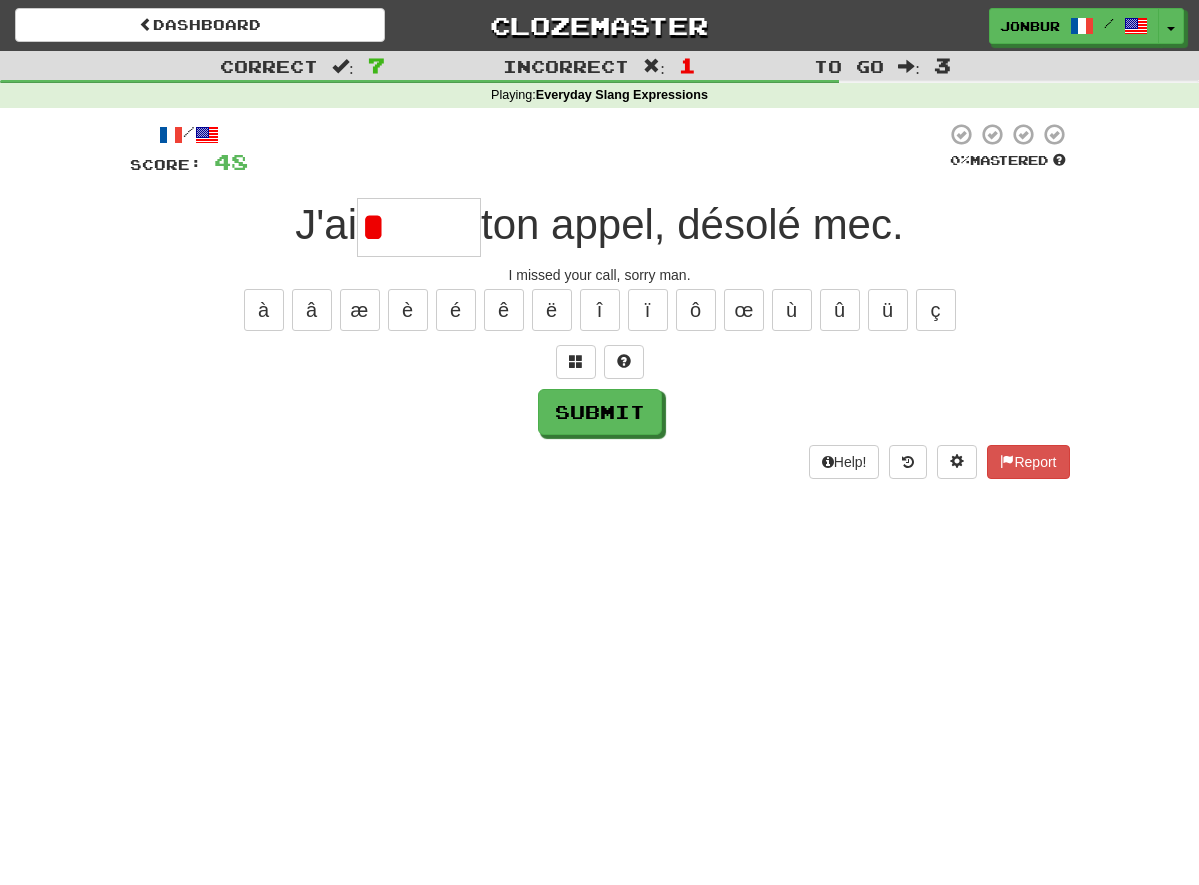type on "*" 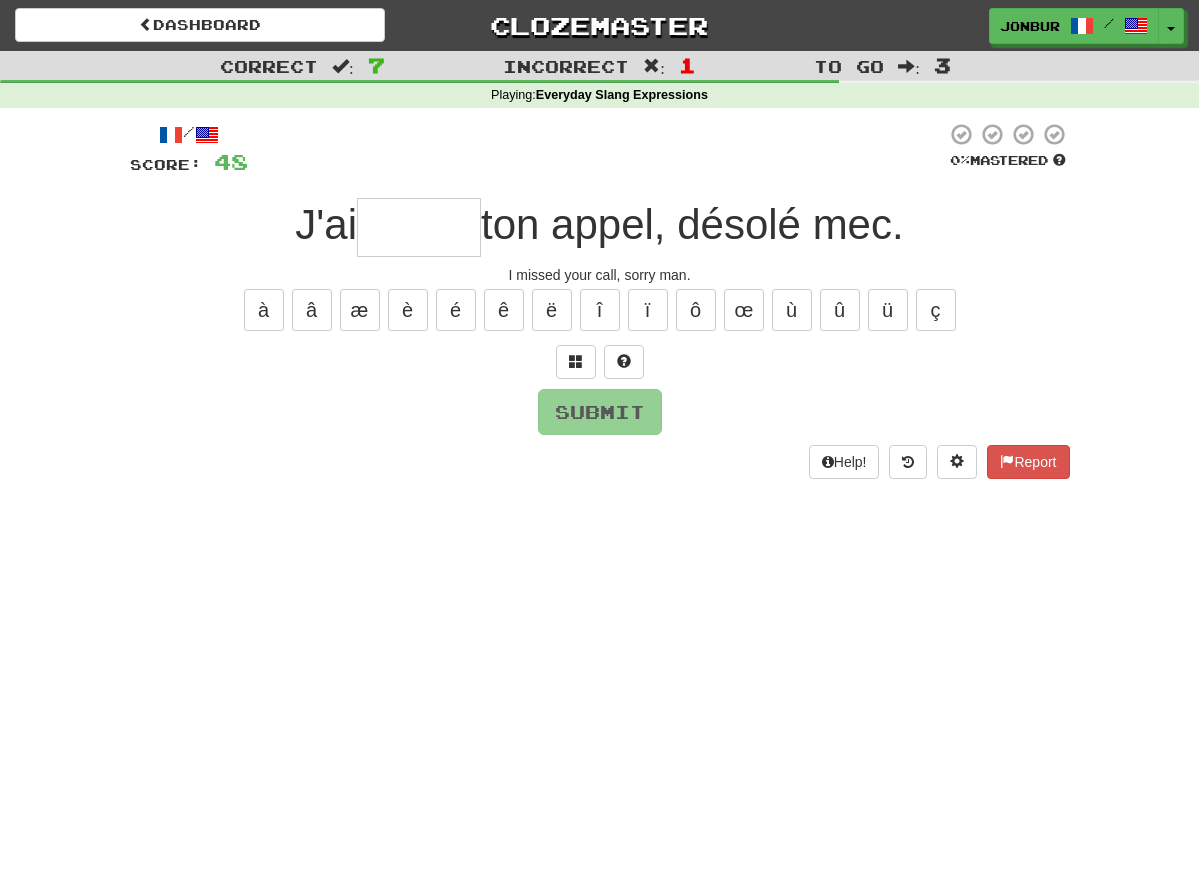 type on "*" 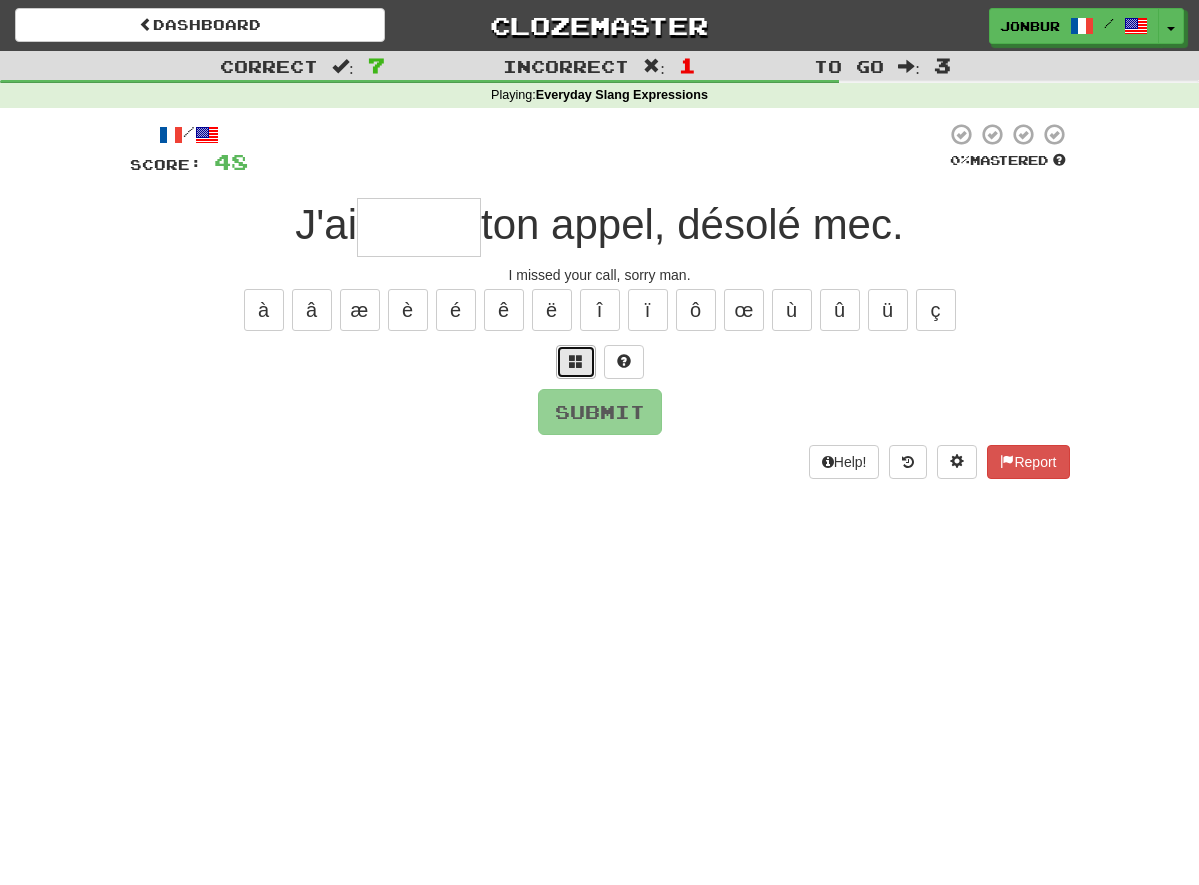 click at bounding box center [576, 361] 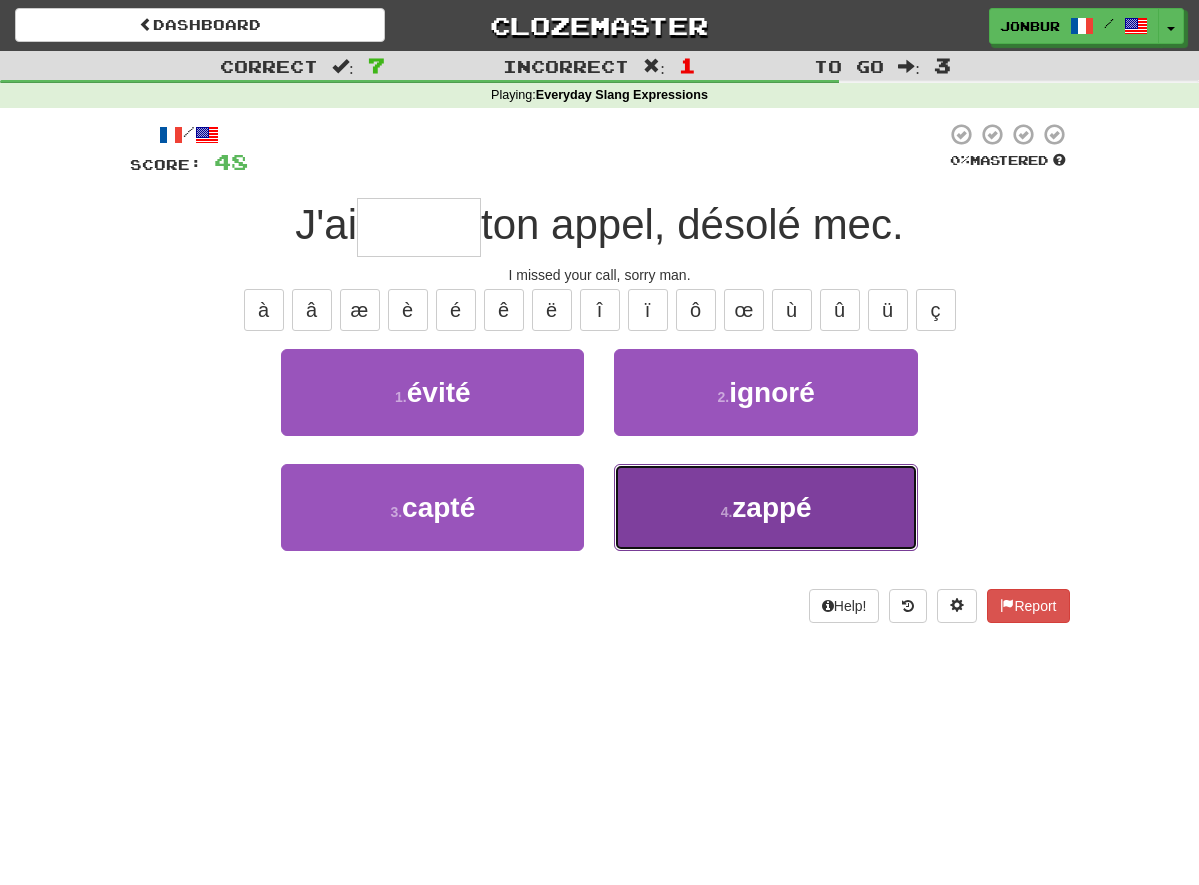 click on "4 .  zappé" at bounding box center (765, 507) 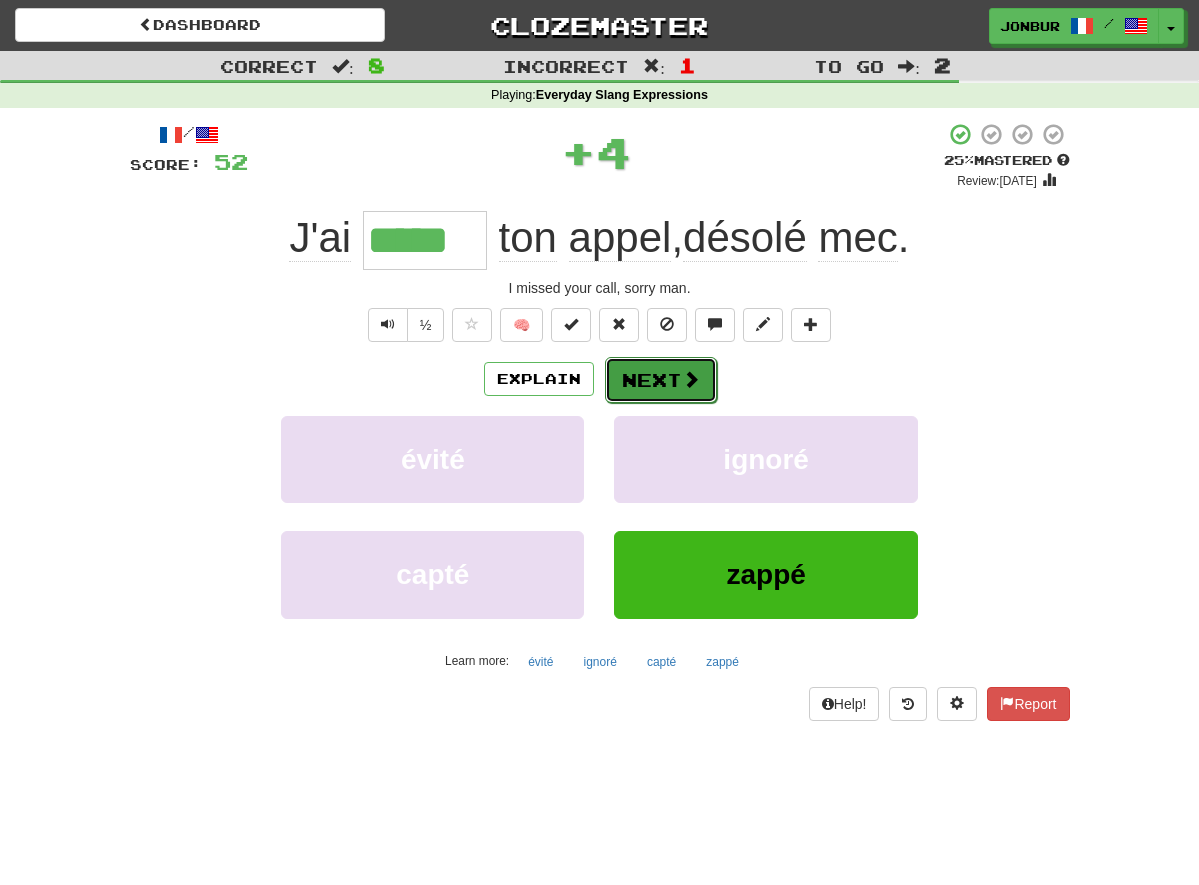 click on "Next" at bounding box center [661, 380] 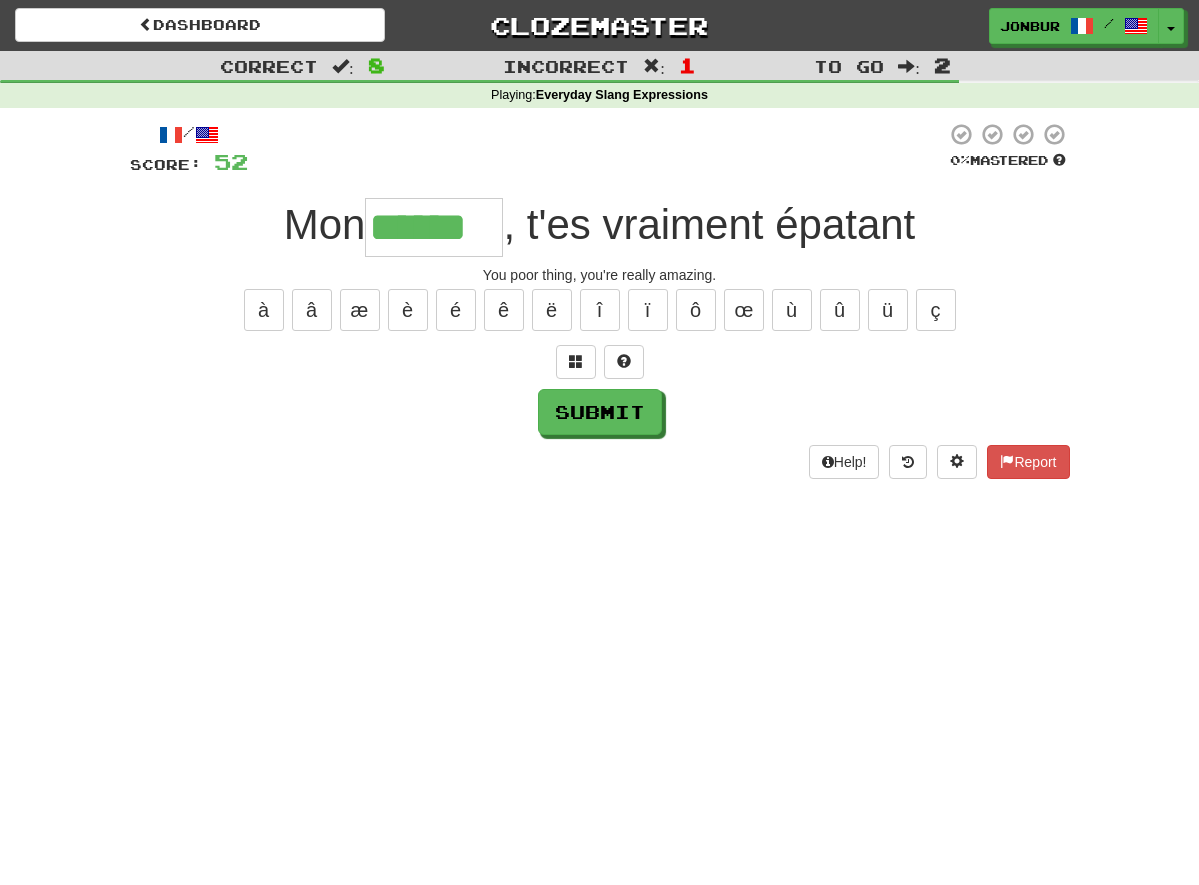 type on "******" 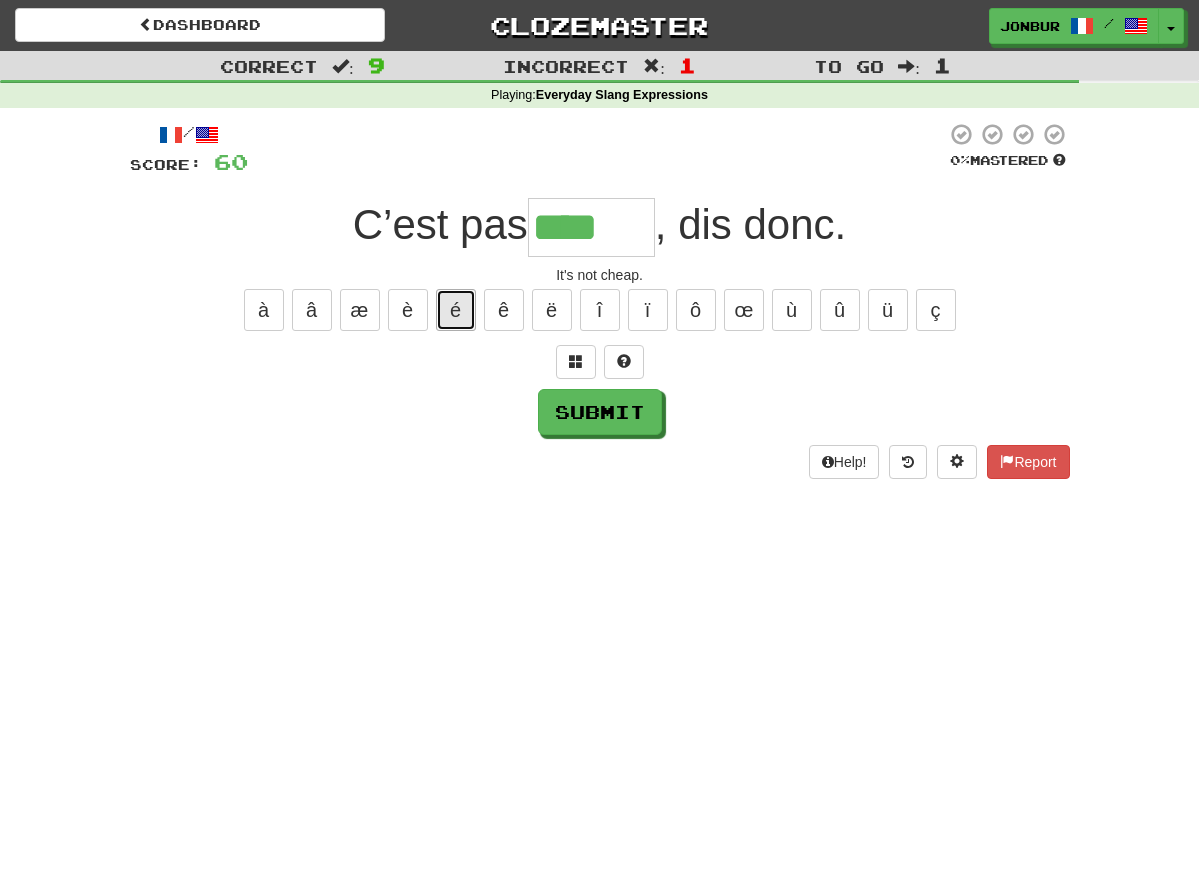 click on "é" at bounding box center (456, 310) 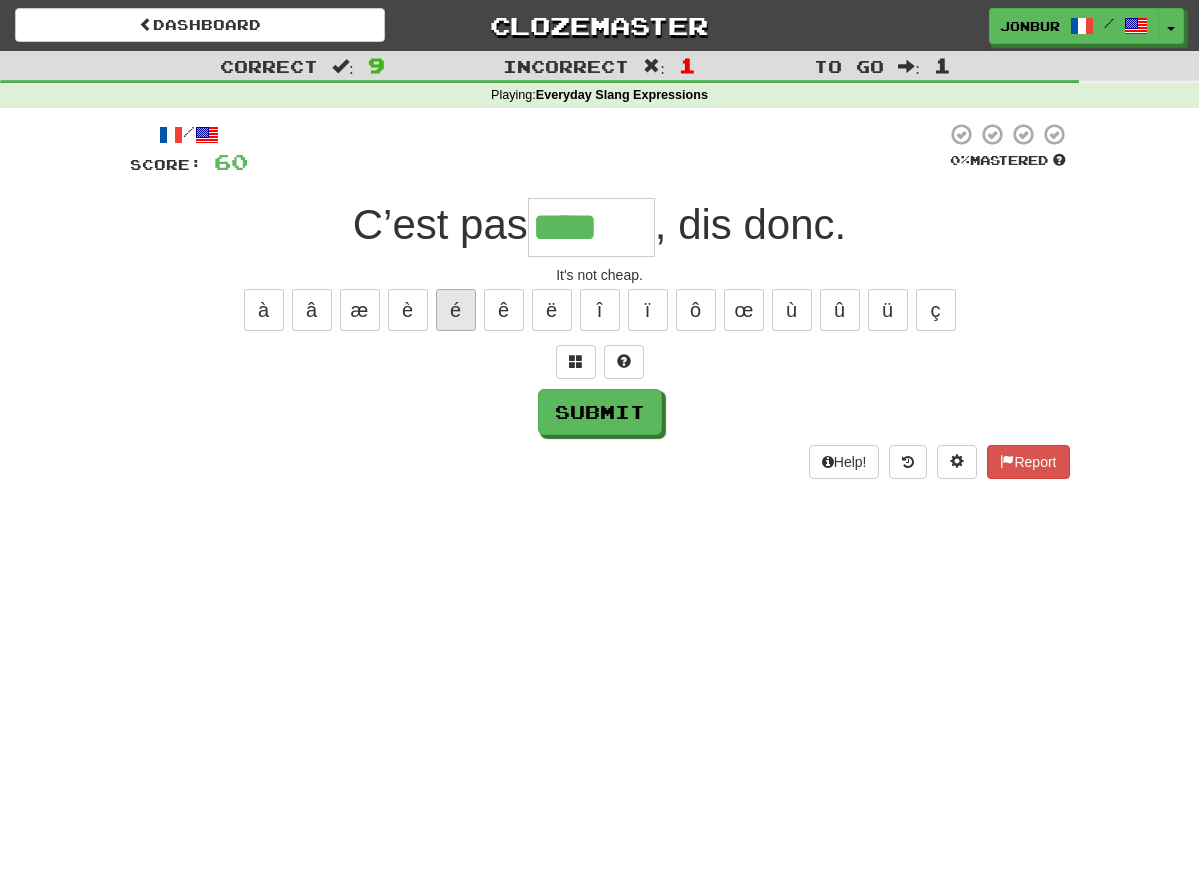 type on "*****" 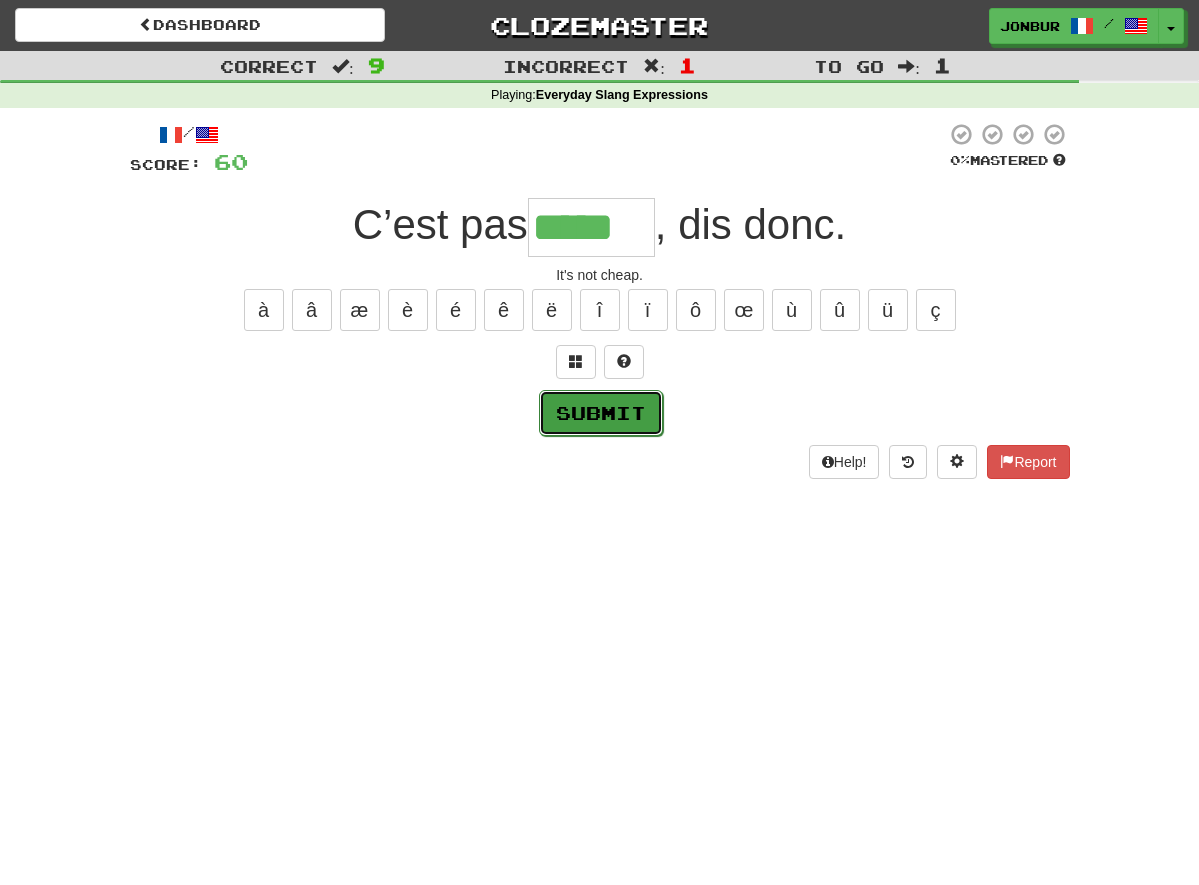 click on "Submit" at bounding box center (601, 413) 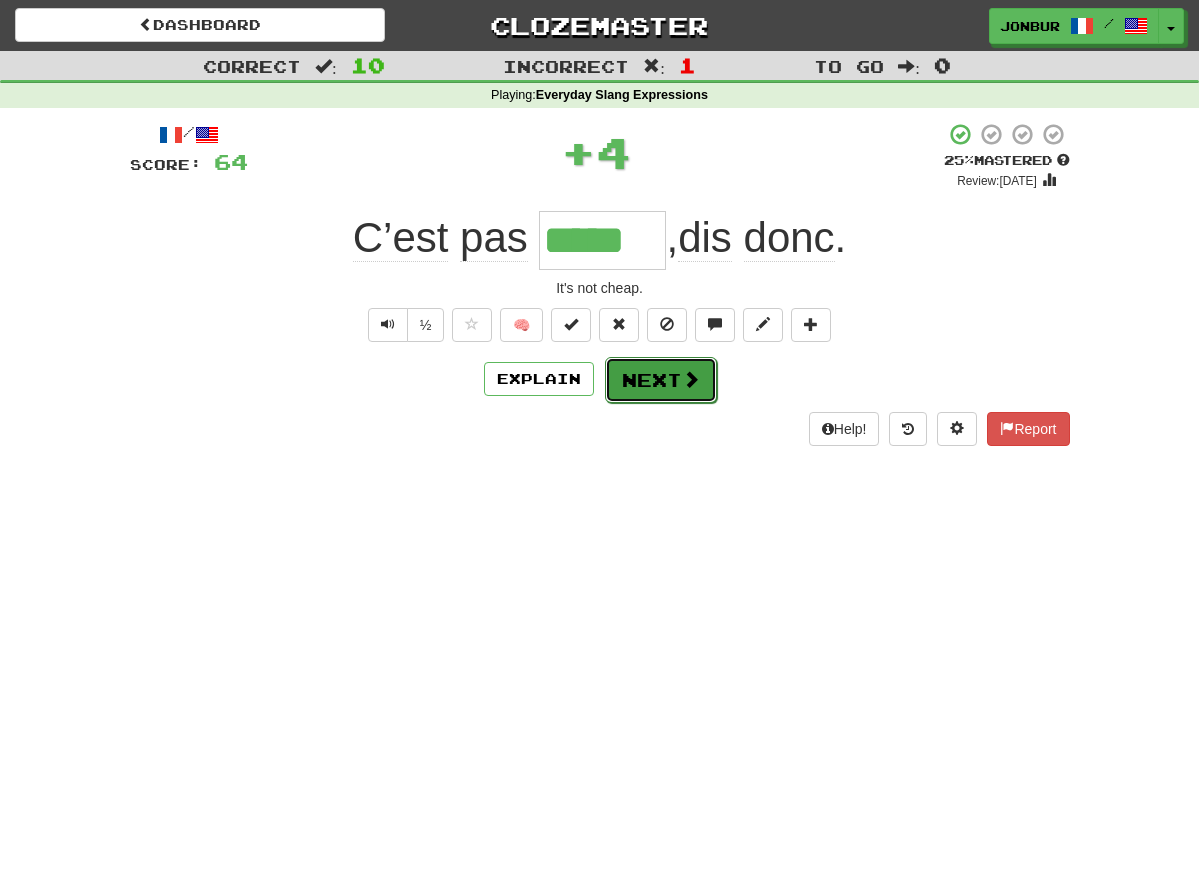 click on "Next" at bounding box center (661, 380) 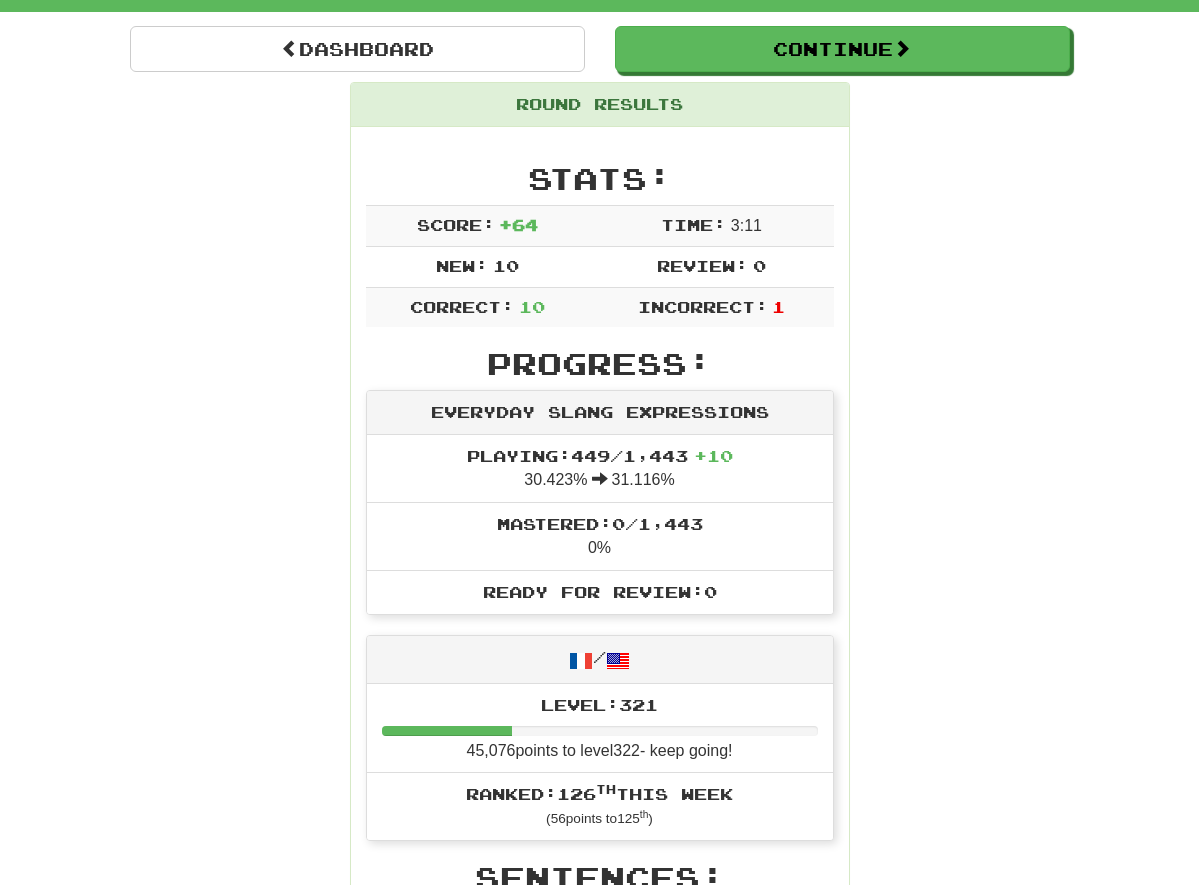 scroll, scrollTop: 102, scrollLeft: 0, axis: vertical 